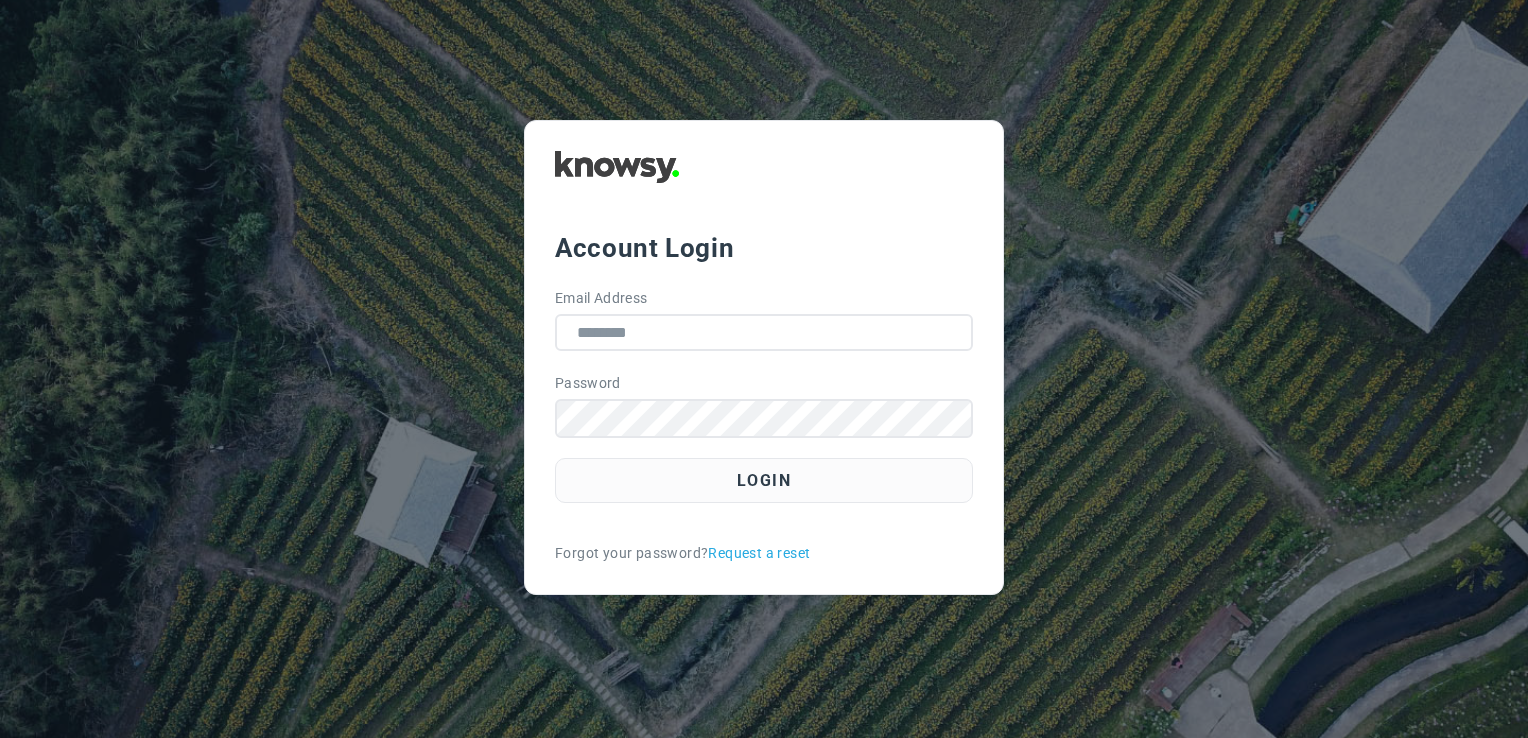 scroll, scrollTop: 0, scrollLeft: 0, axis: both 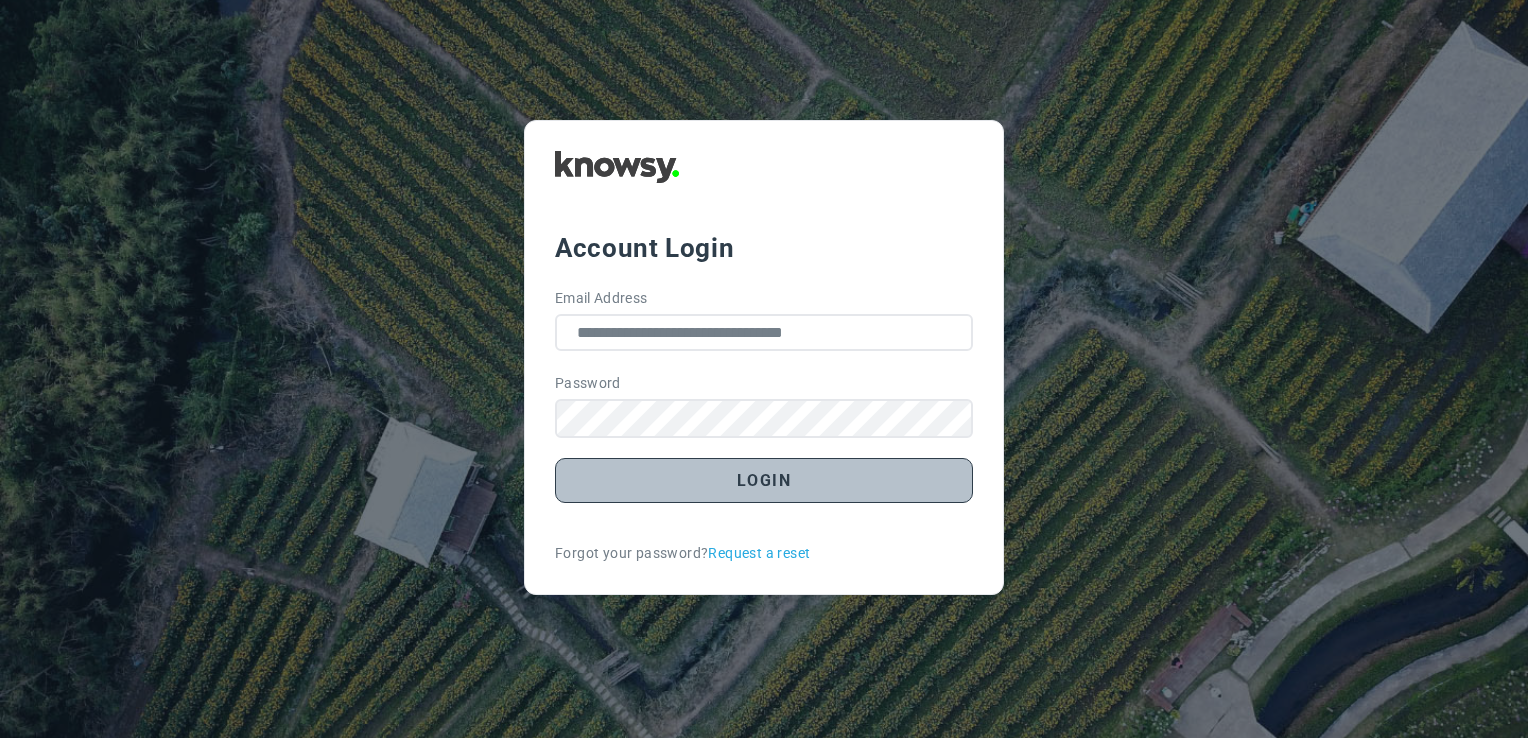 drag, startPoint x: 0, startPoint y: 0, endPoint x: 768, endPoint y: 481, distance: 906.19257 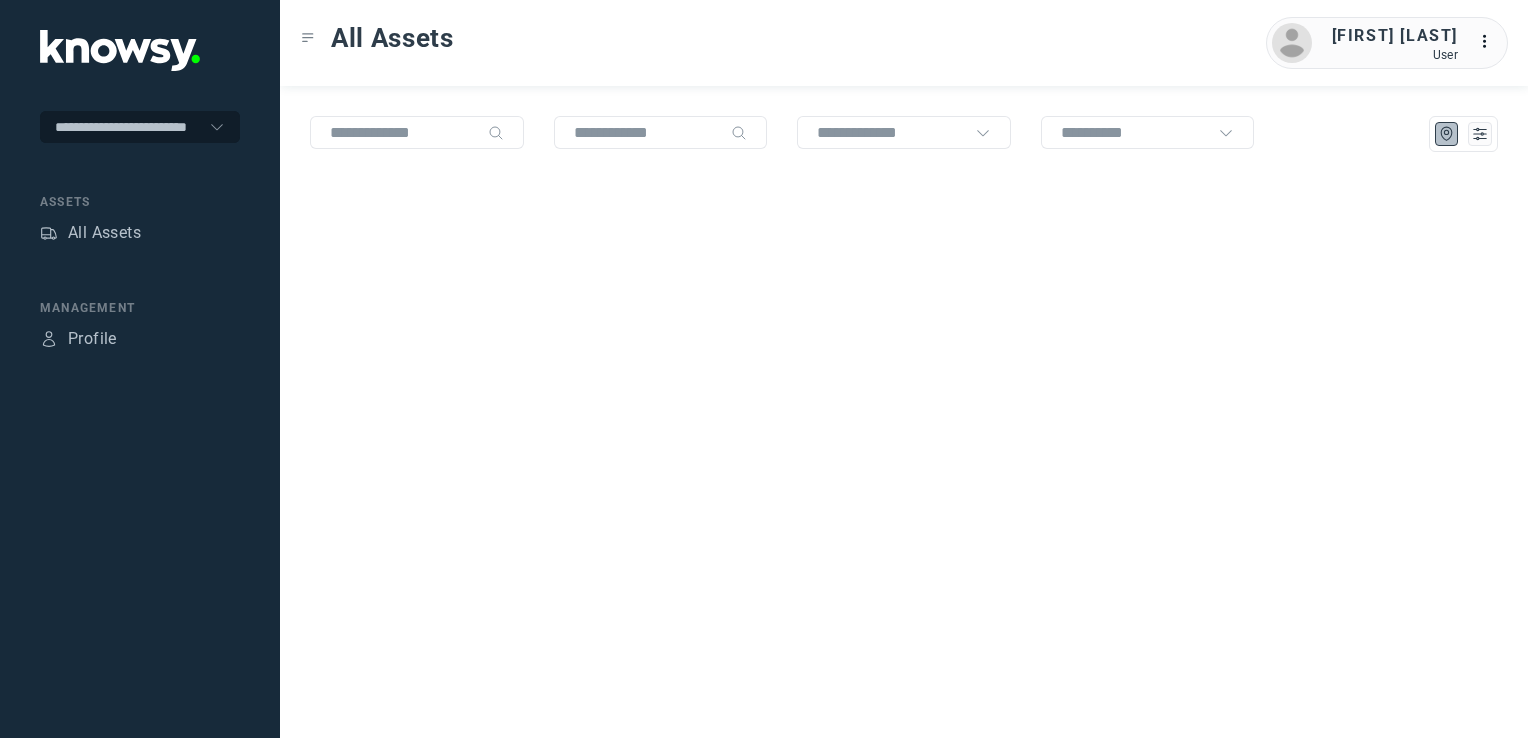 scroll, scrollTop: 0, scrollLeft: 0, axis: both 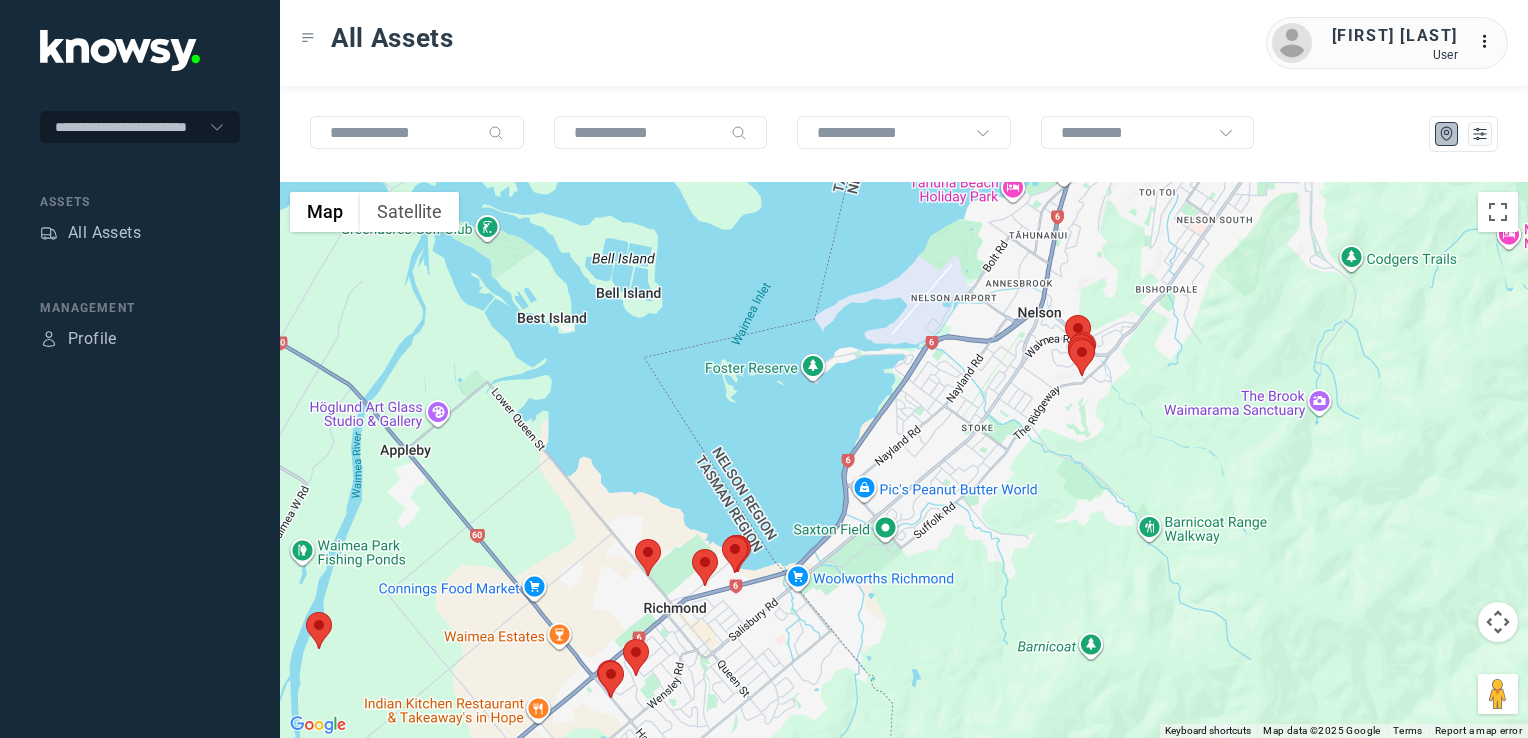 click 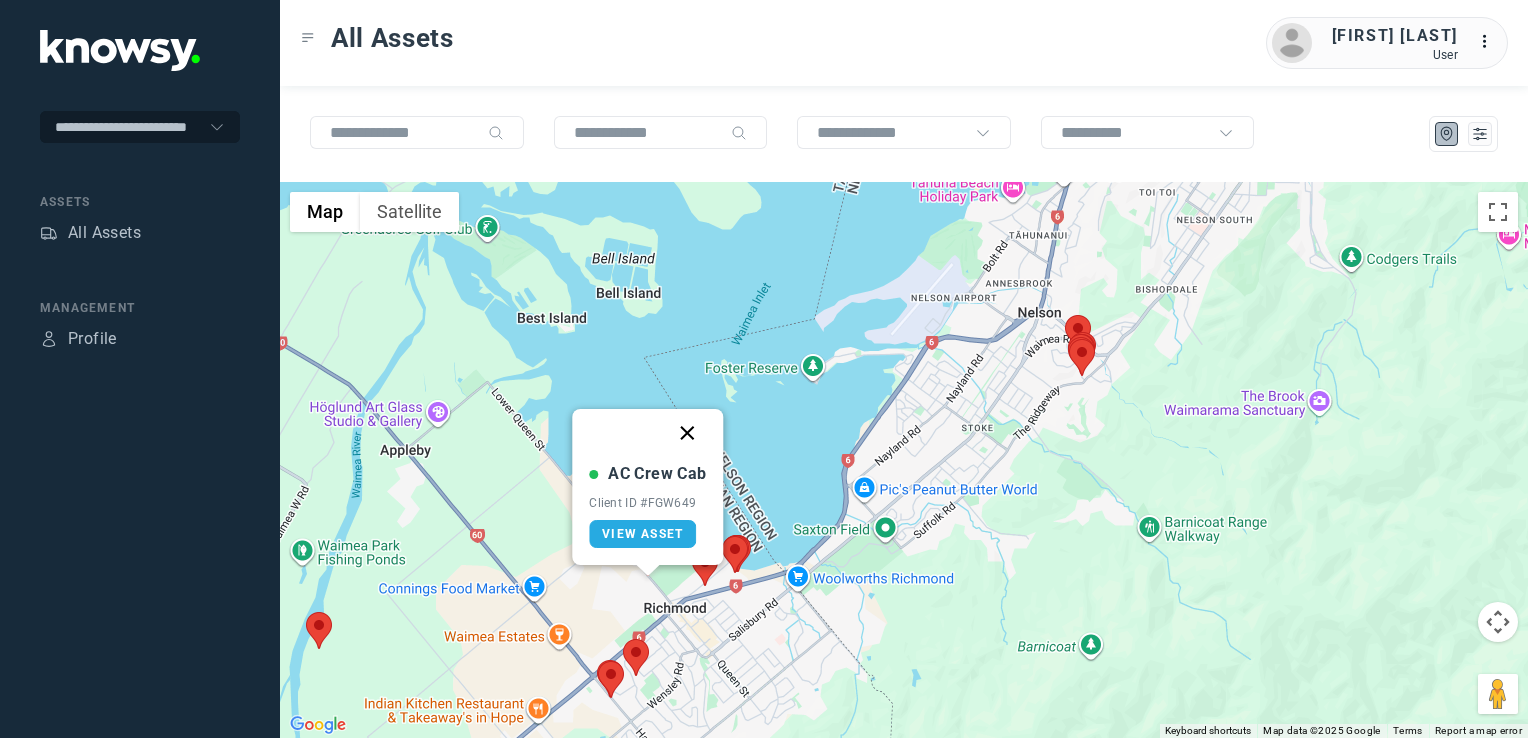 click 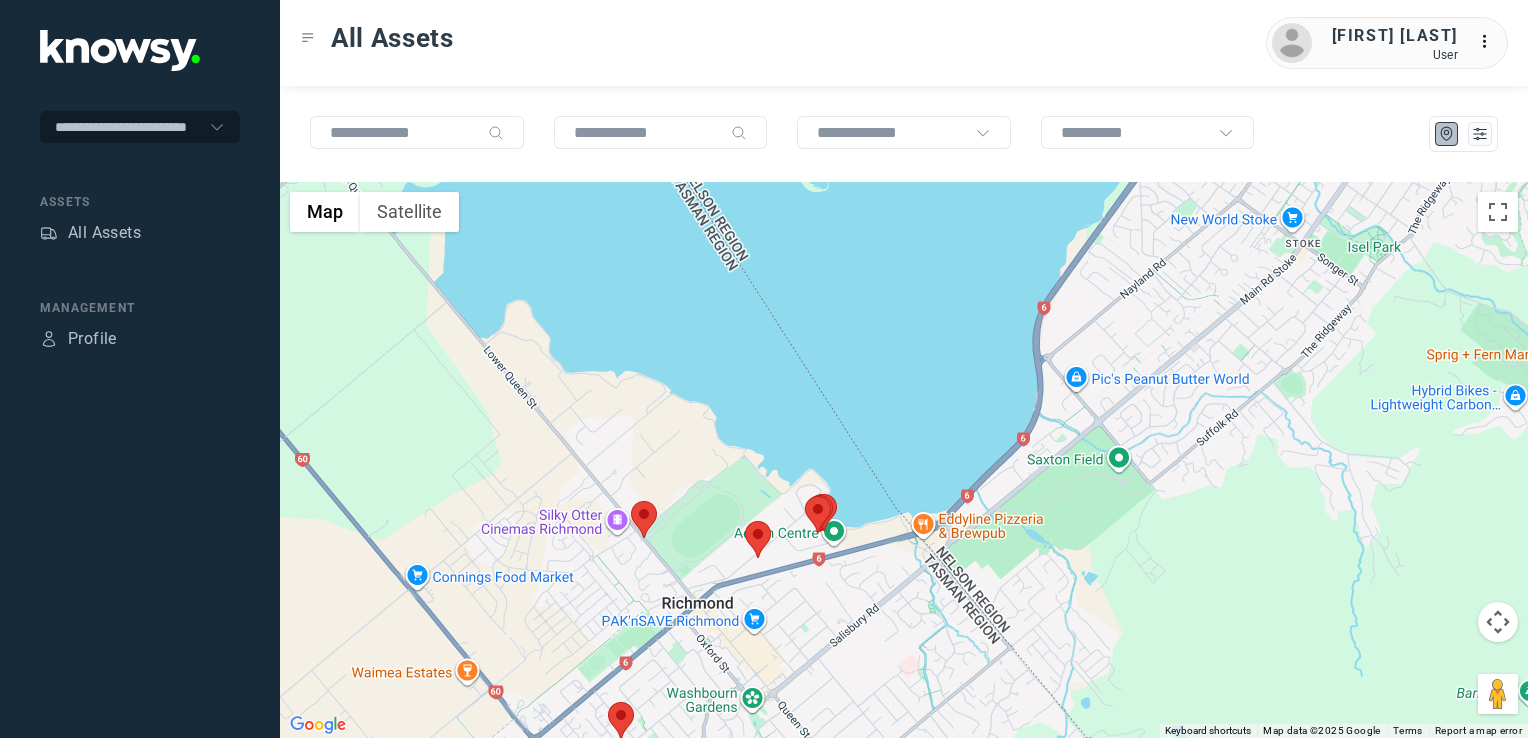 click 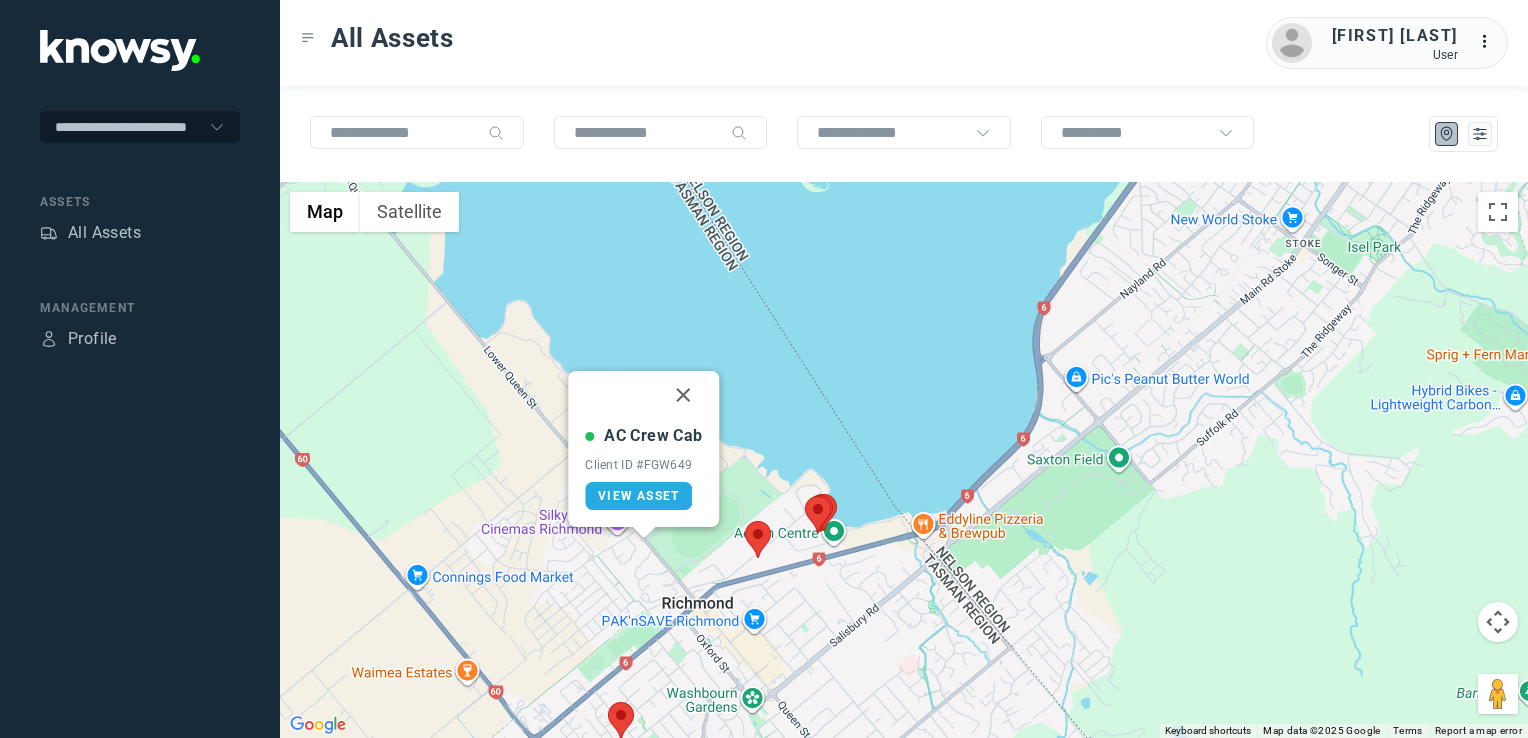 drag, startPoint x: 684, startPoint y: 393, endPoint x: 700, endPoint y: 454, distance: 63.06346 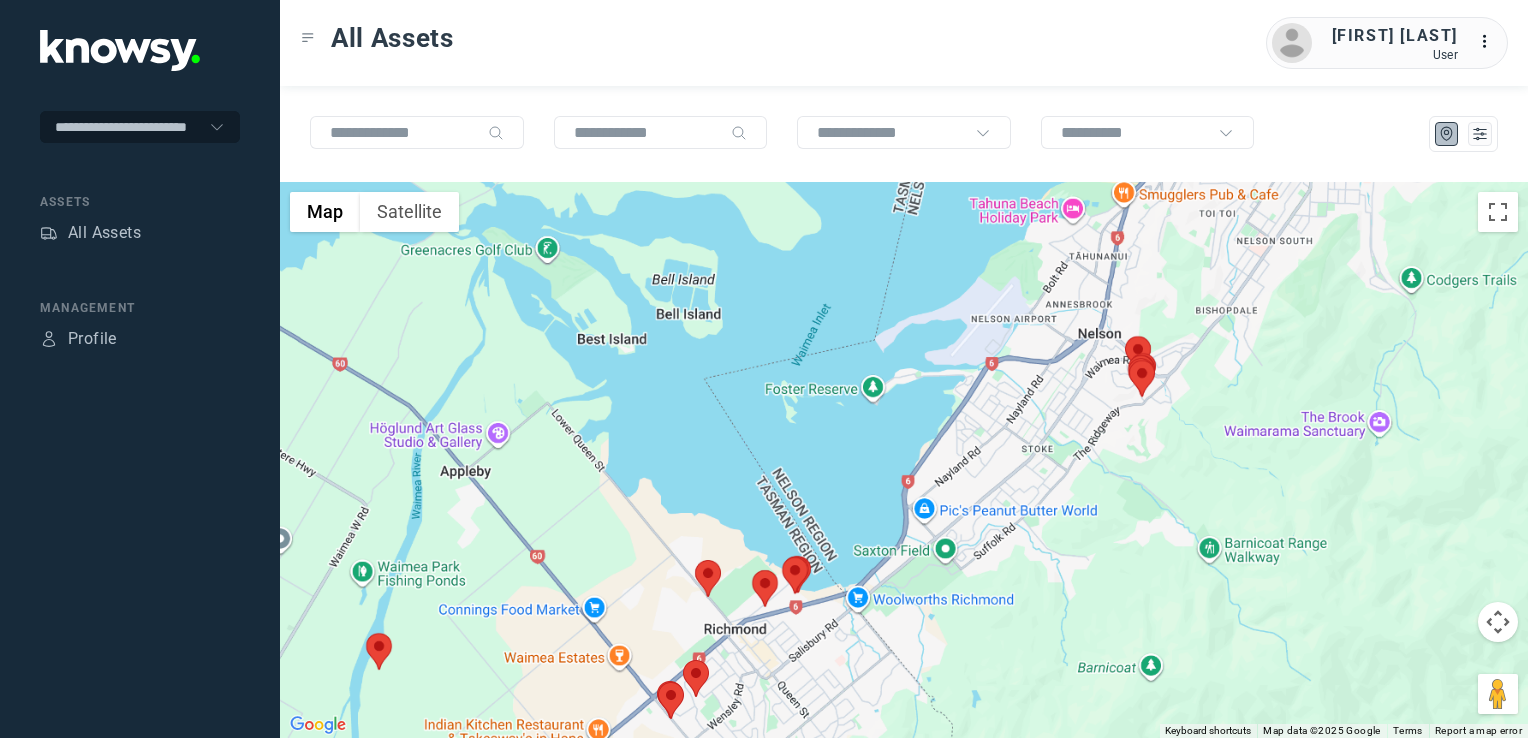 drag, startPoint x: 768, startPoint y: 658, endPoint x: 778, endPoint y: 626, distance: 33.526108 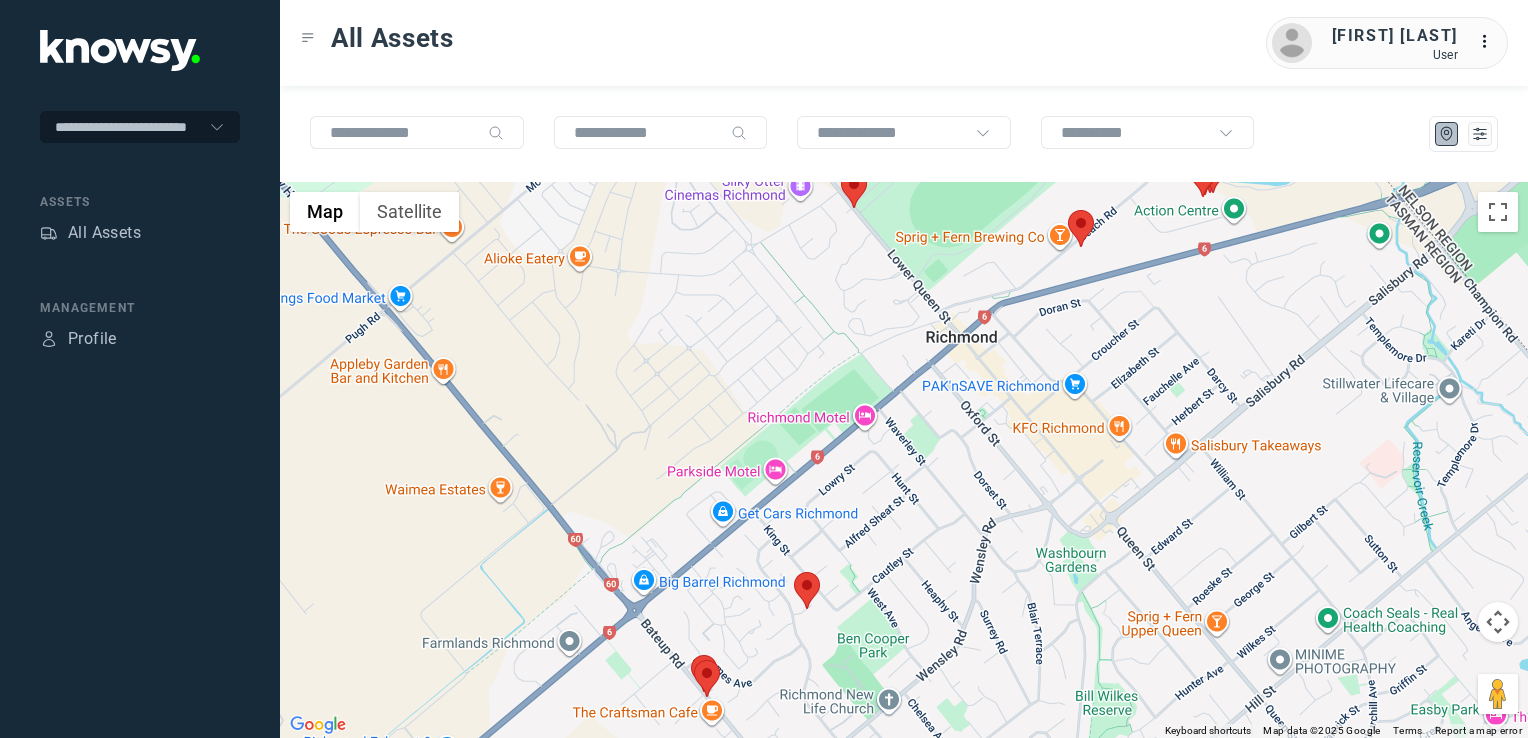drag, startPoint x: 976, startPoint y: 572, endPoint x: 931, endPoint y: 658, distance: 97.06184 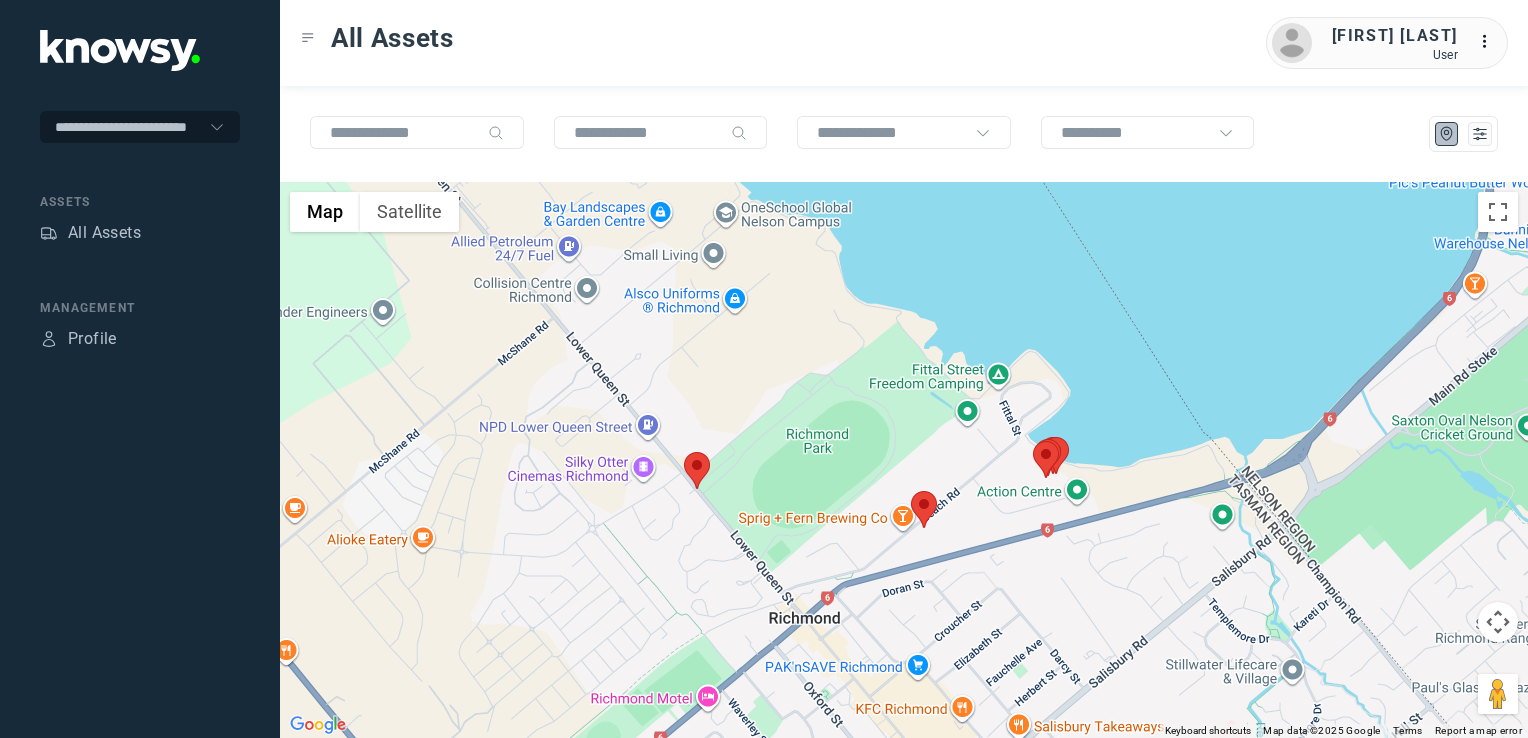 click 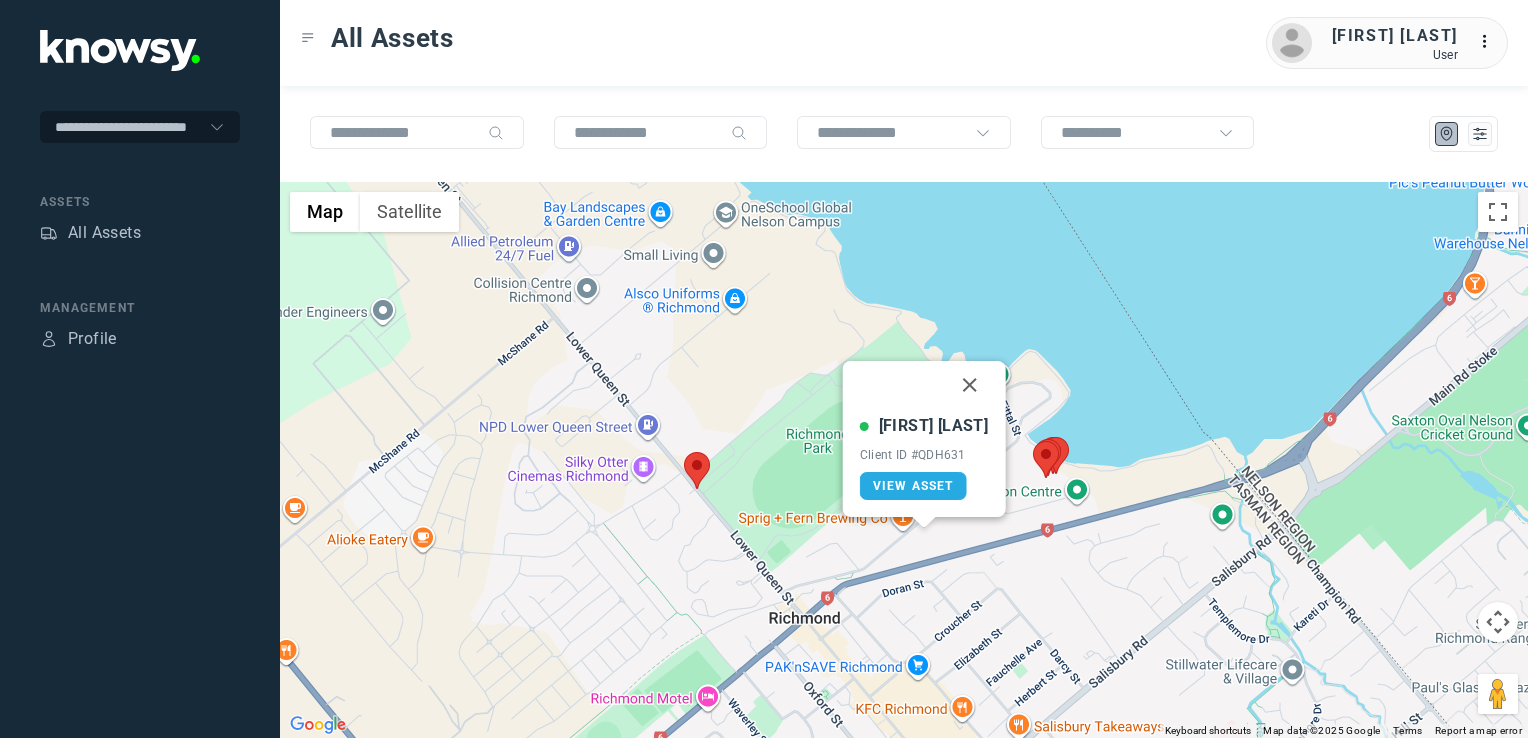drag, startPoint x: 953, startPoint y: 382, endPoint x: 964, endPoint y: 424, distance: 43.416588 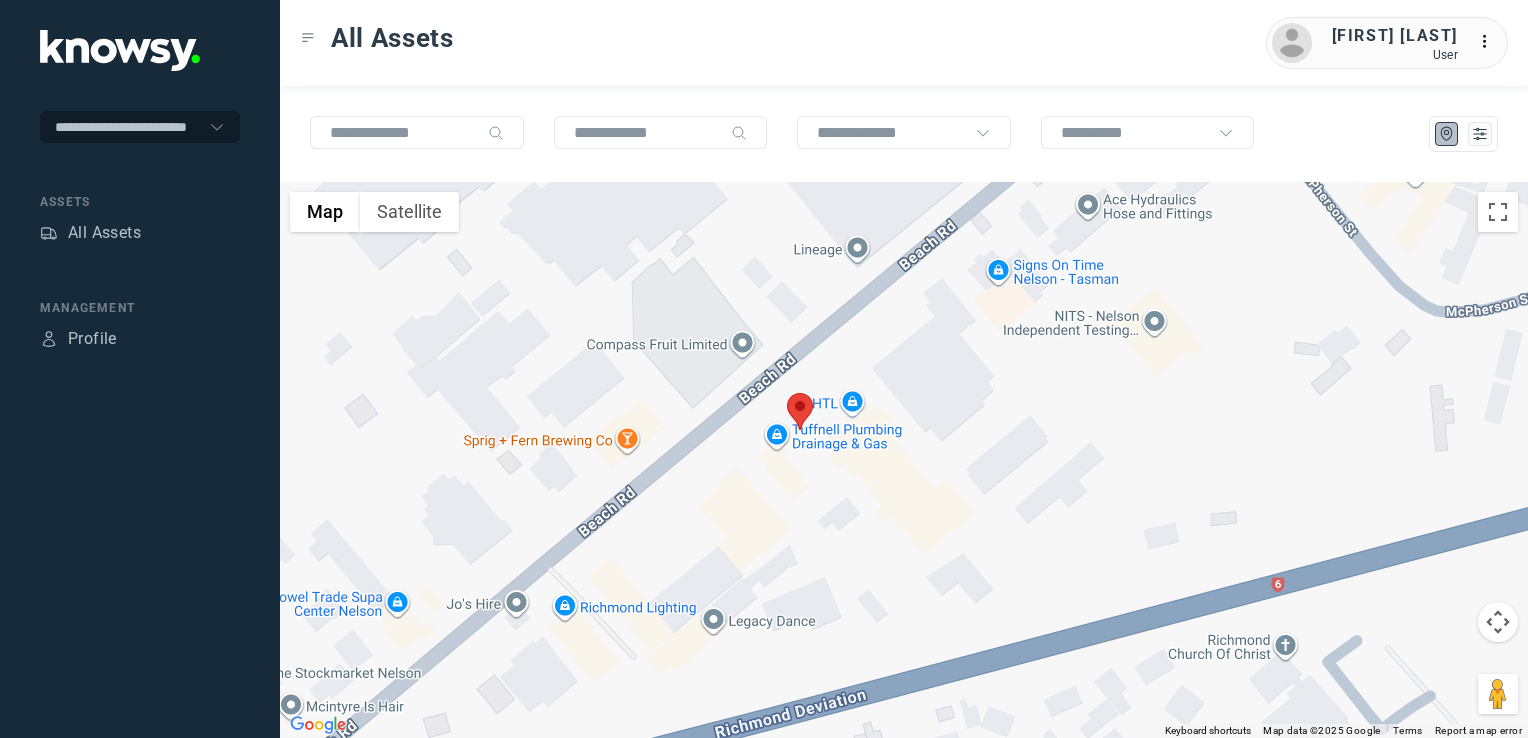 click 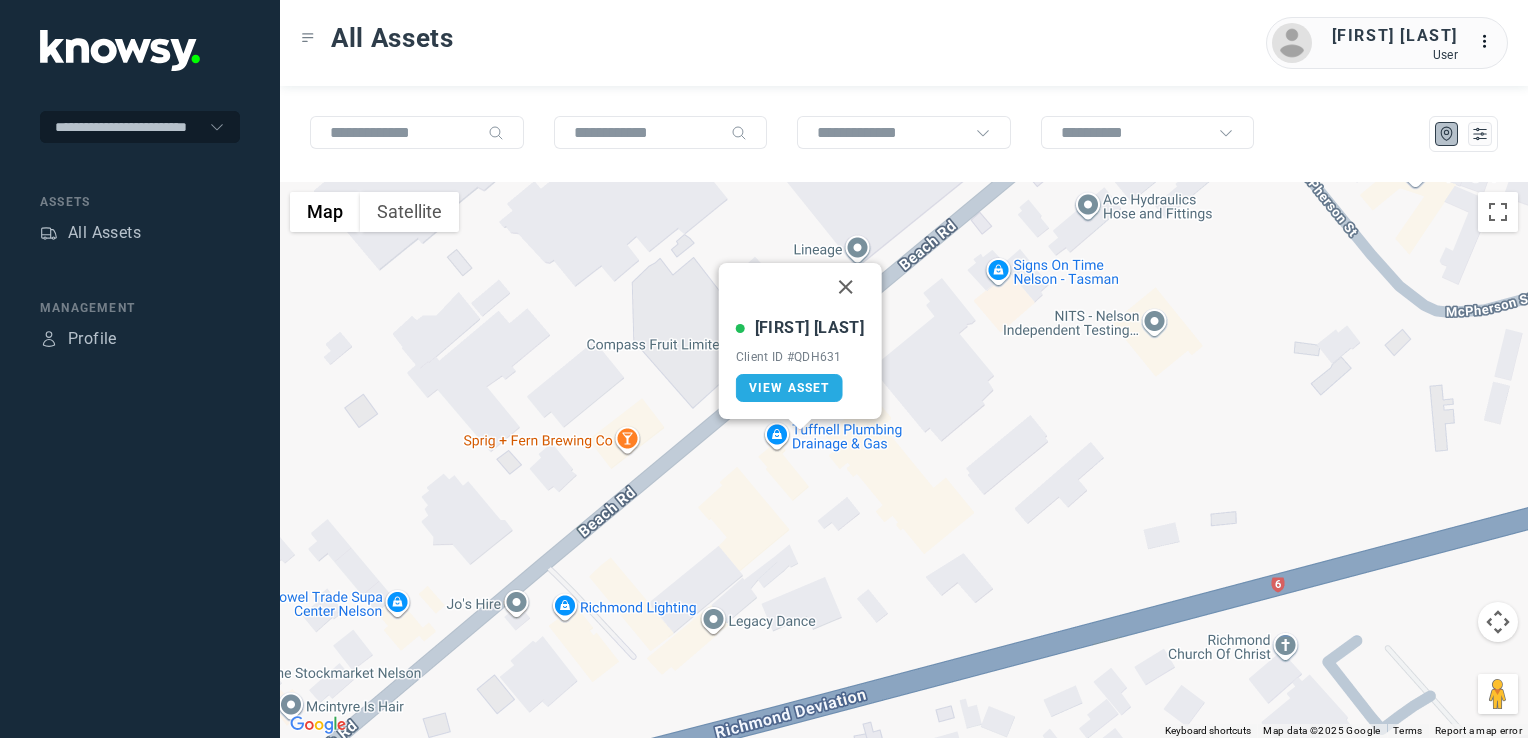 drag, startPoint x: 834, startPoint y: 289, endPoint x: 833, endPoint y: 318, distance: 29.017237 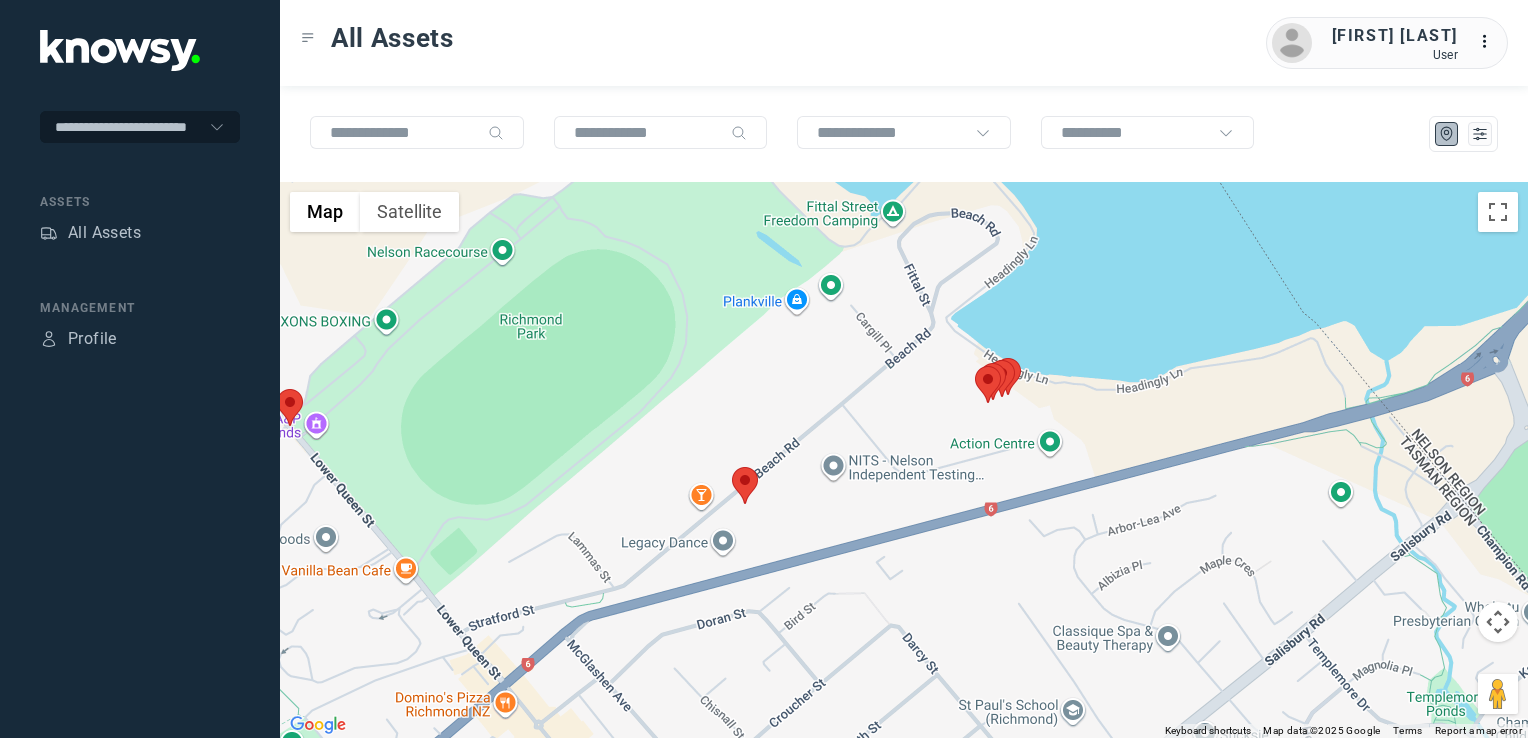 click 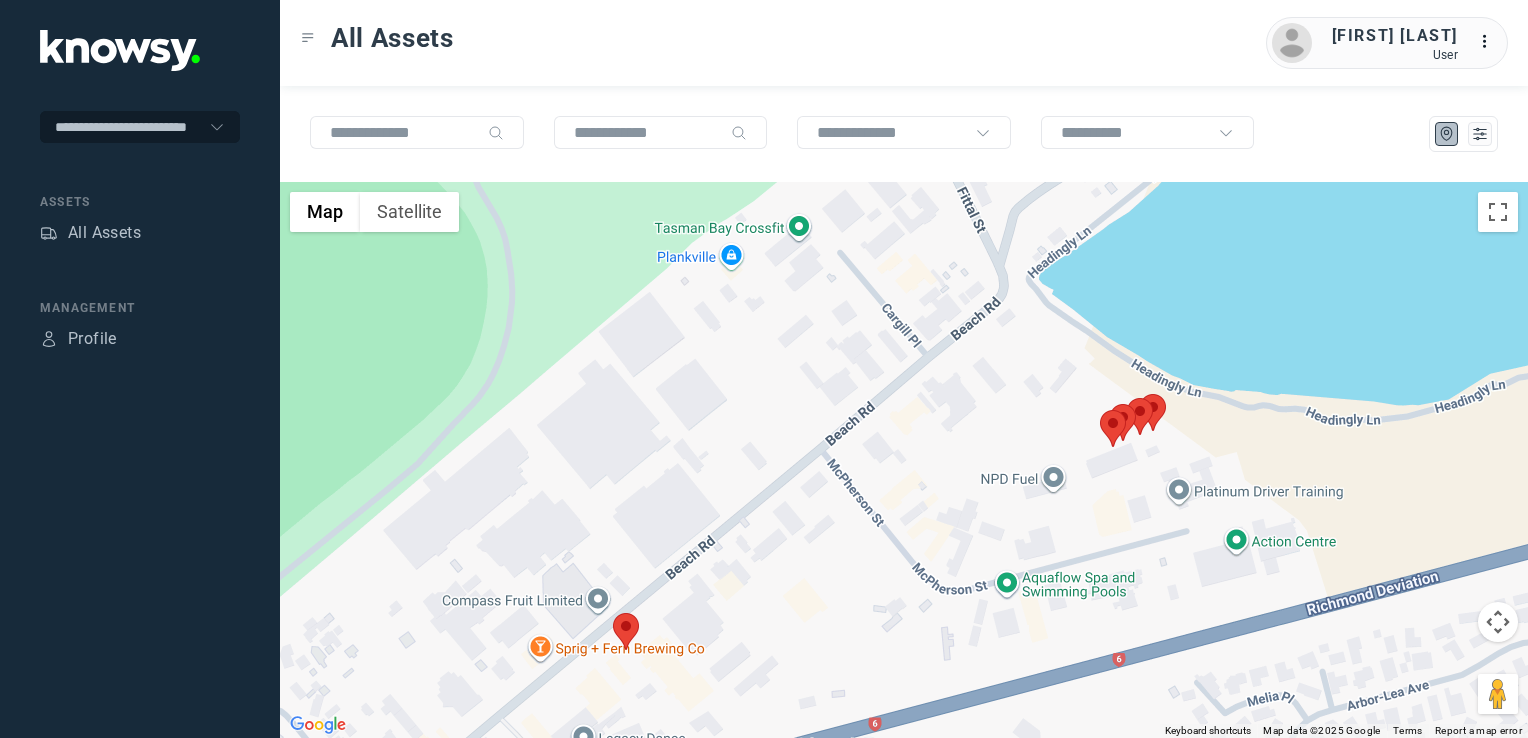 drag, startPoint x: 1092, startPoint y: 405, endPoint x: 900, endPoint y: 559, distance: 246.13005 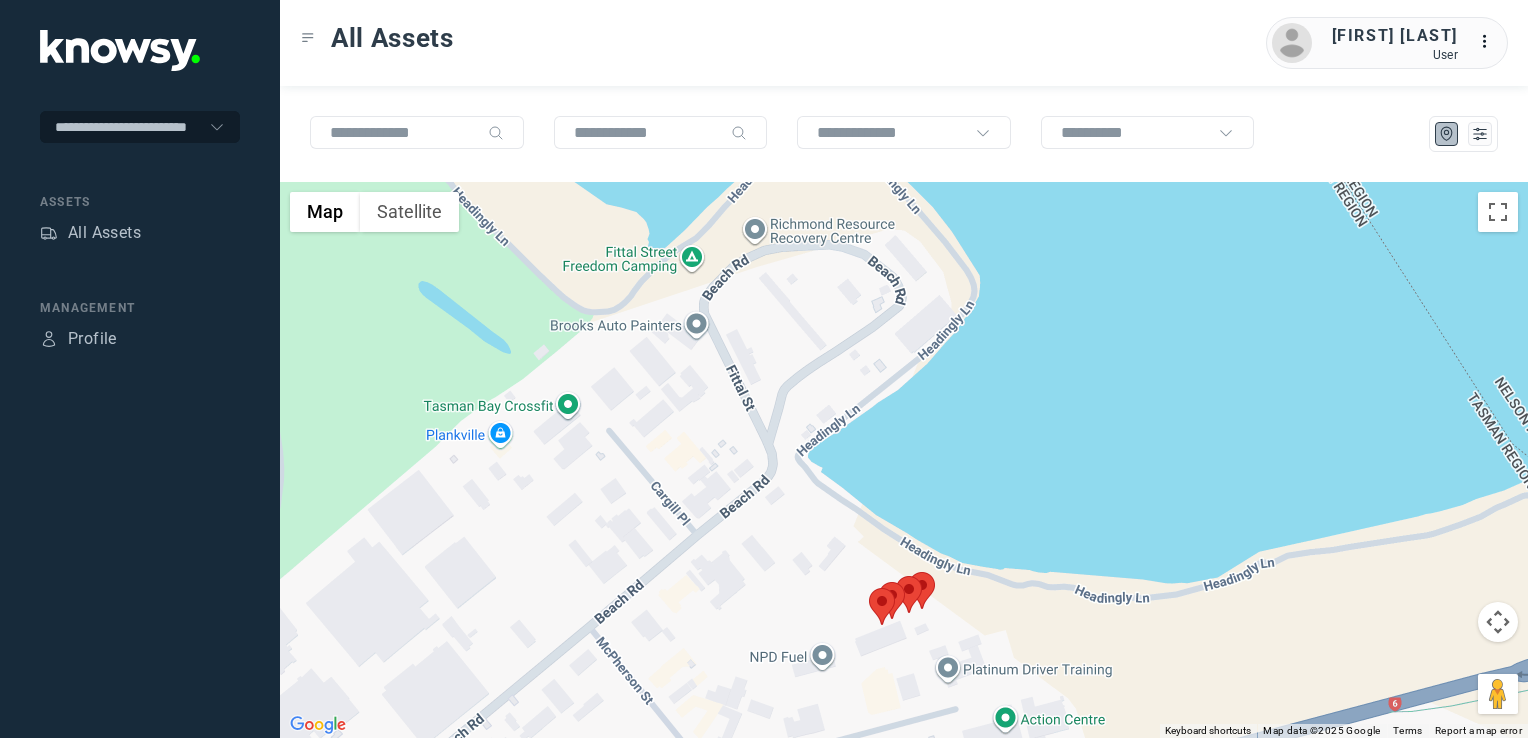 click 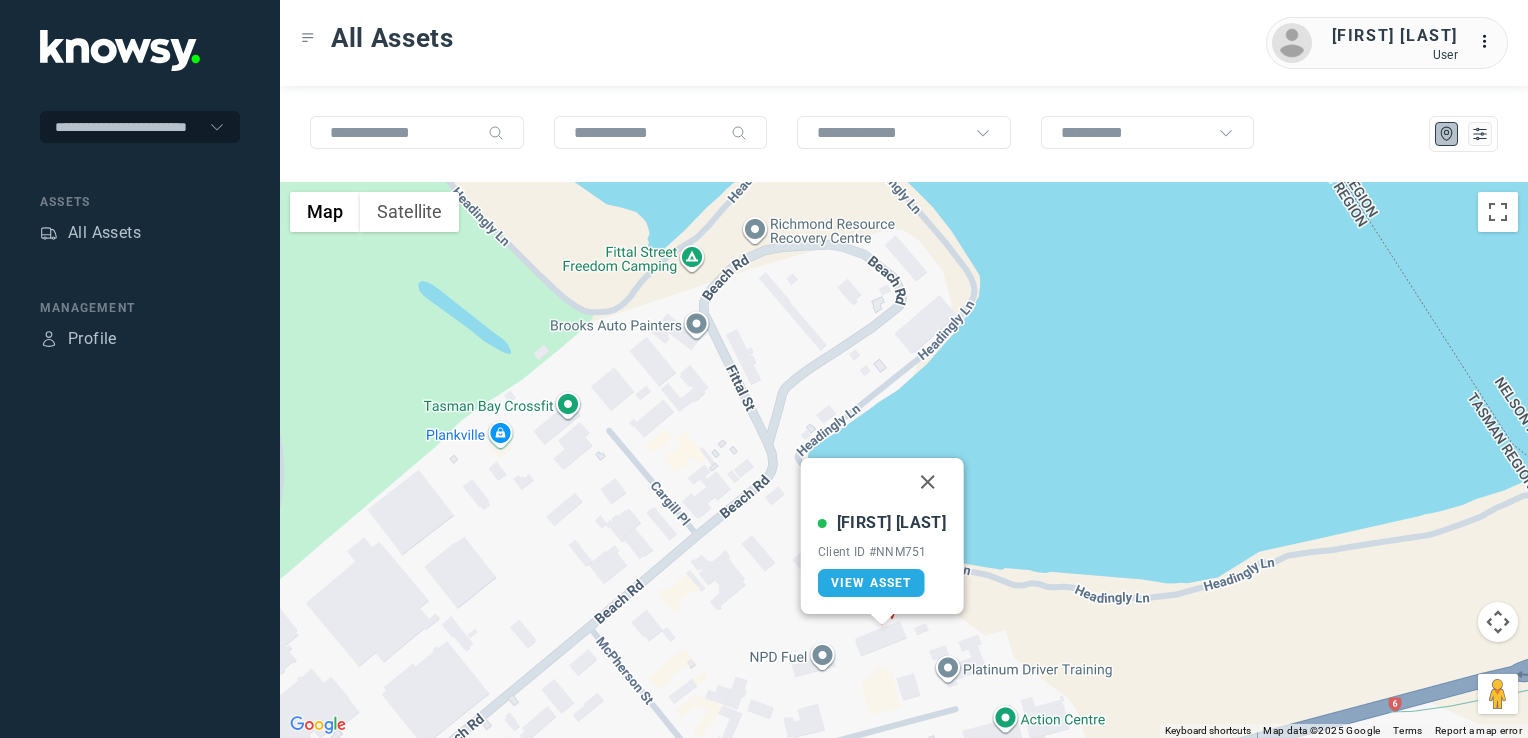drag, startPoint x: 912, startPoint y: 472, endPoint x: 909, endPoint y: 514, distance: 42.107006 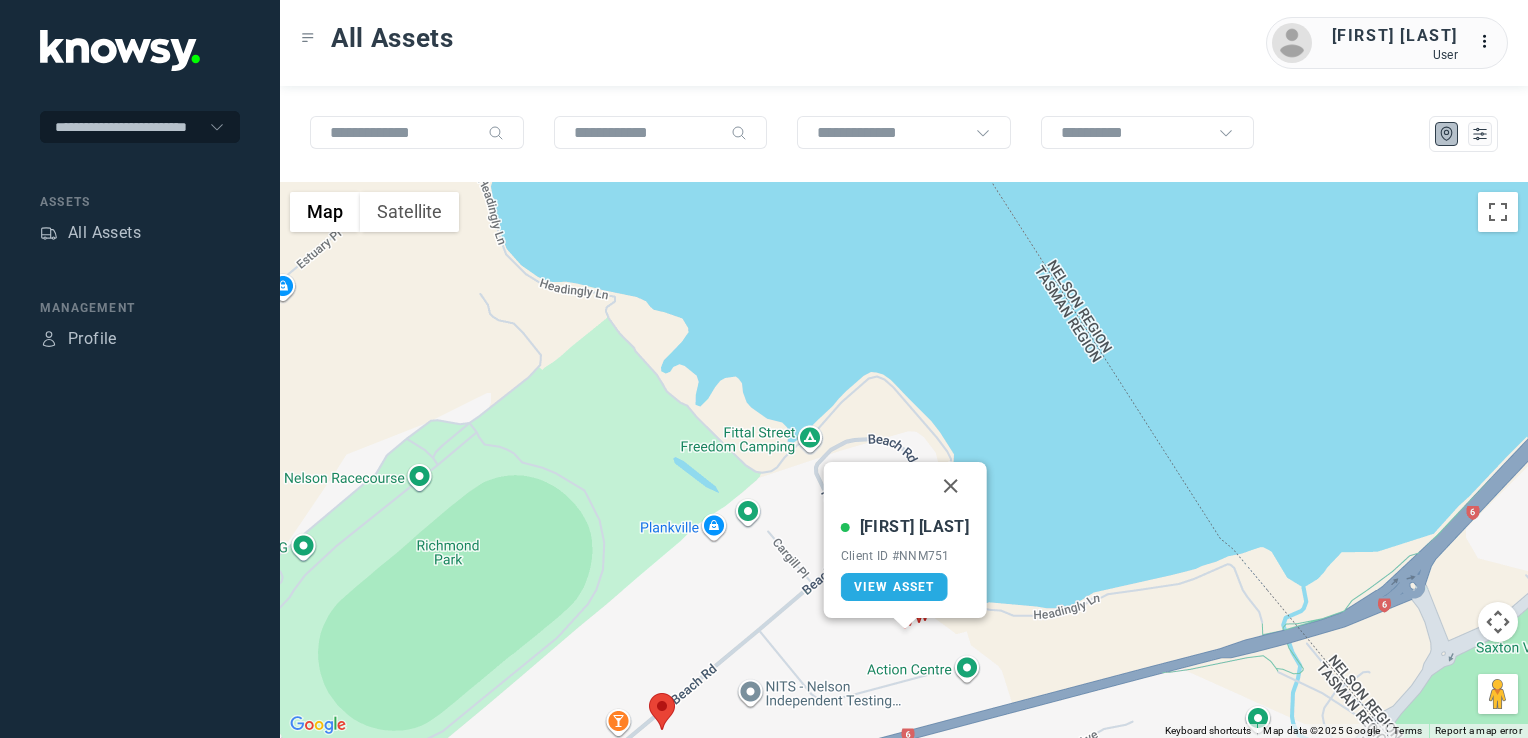 click 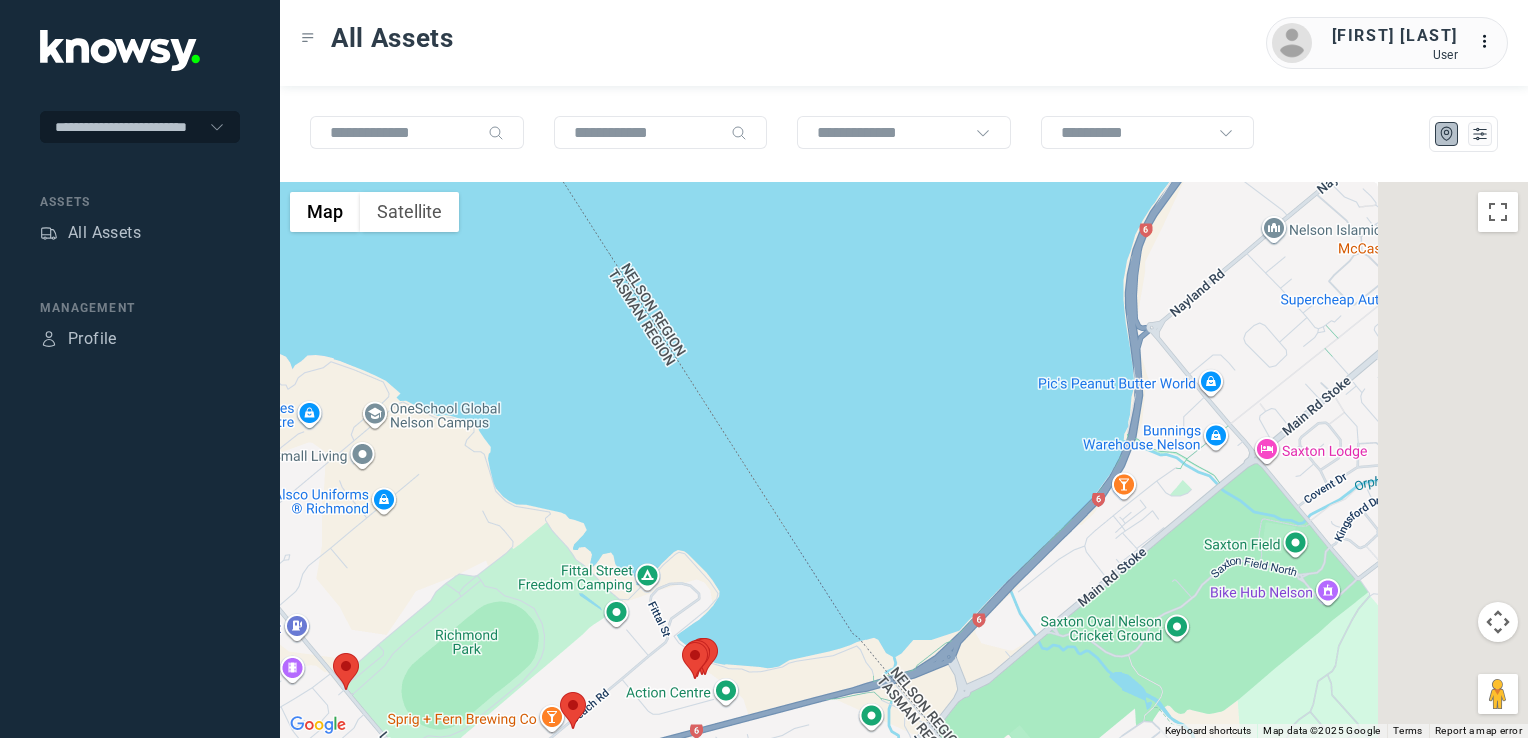 drag, startPoint x: 982, startPoint y: 568, endPoint x: 686, endPoint y: 640, distance: 304.63092 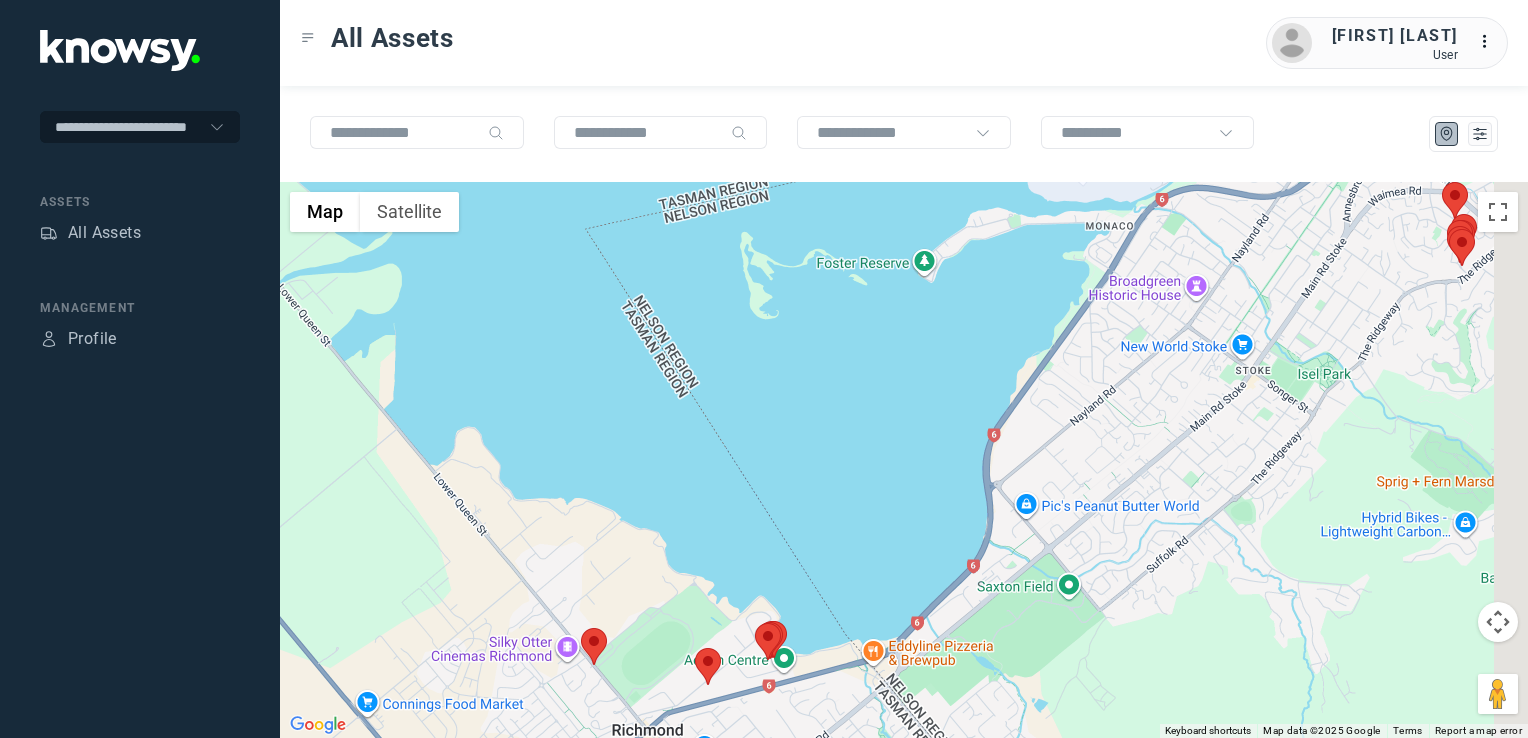 drag, startPoint x: 1106, startPoint y: 600, endPoint x: 1017, endPoint y: 587, distance: 89.94443 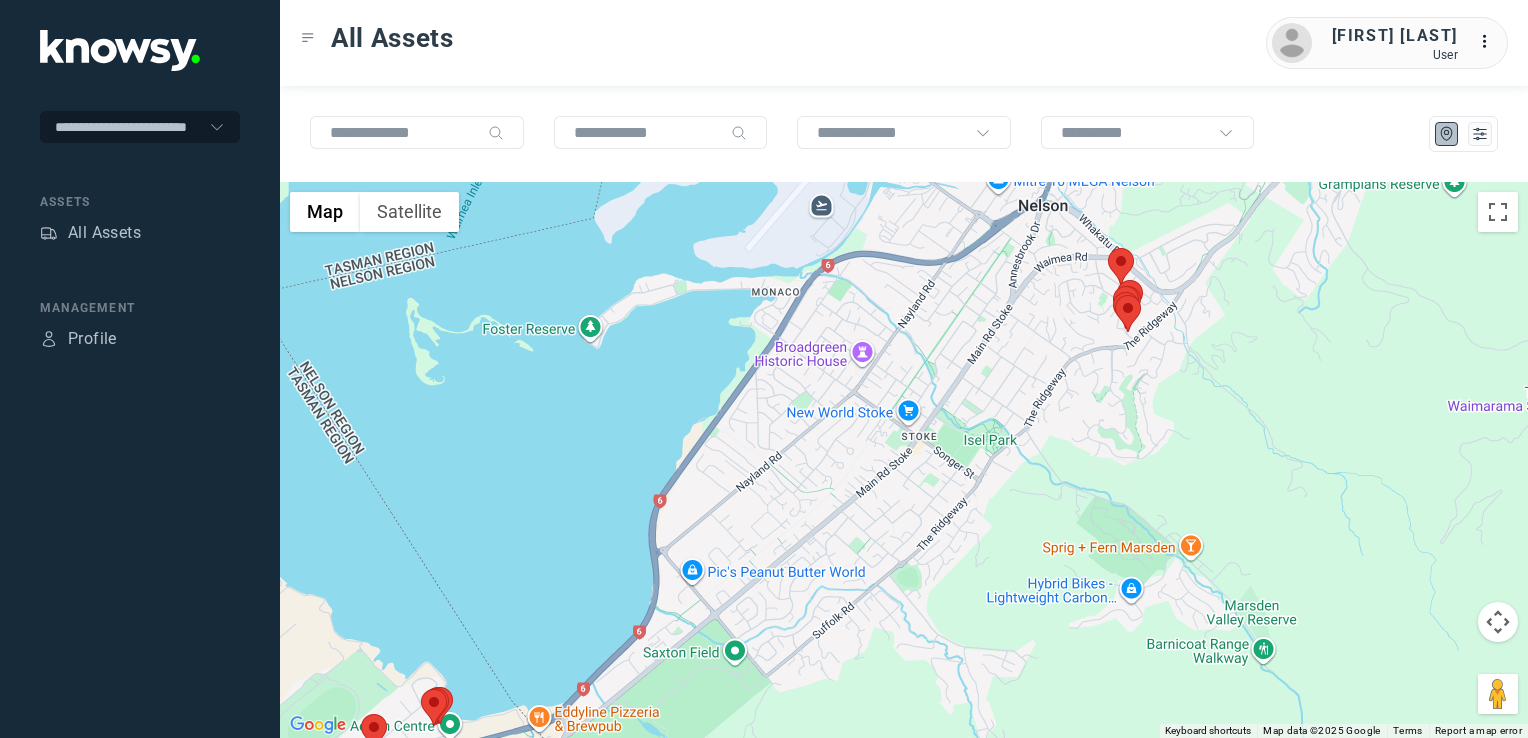 drag, startPoint x: 1028, startPoint y: 684, endPoint x: 1025, endPoint y: 694, distance: 10.440307 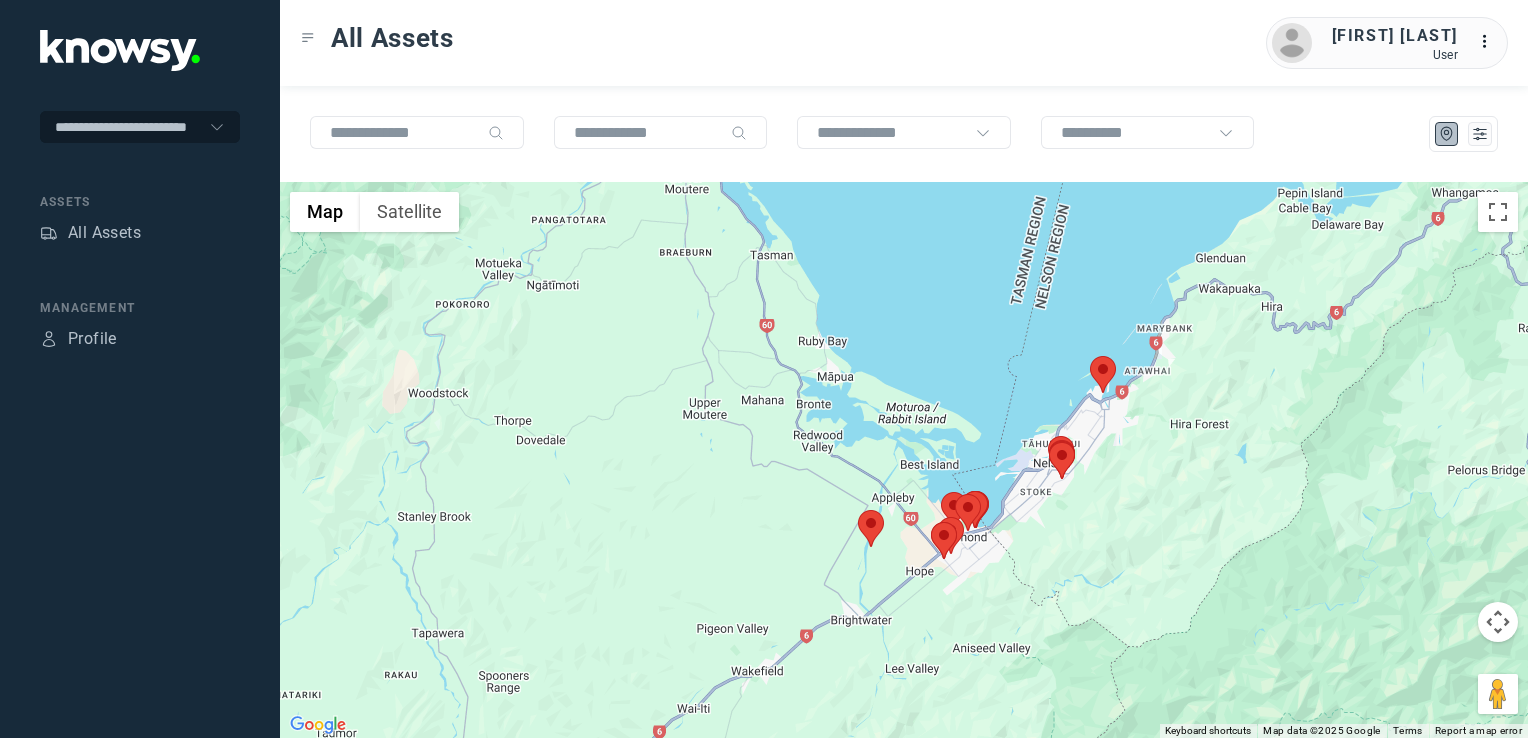 click 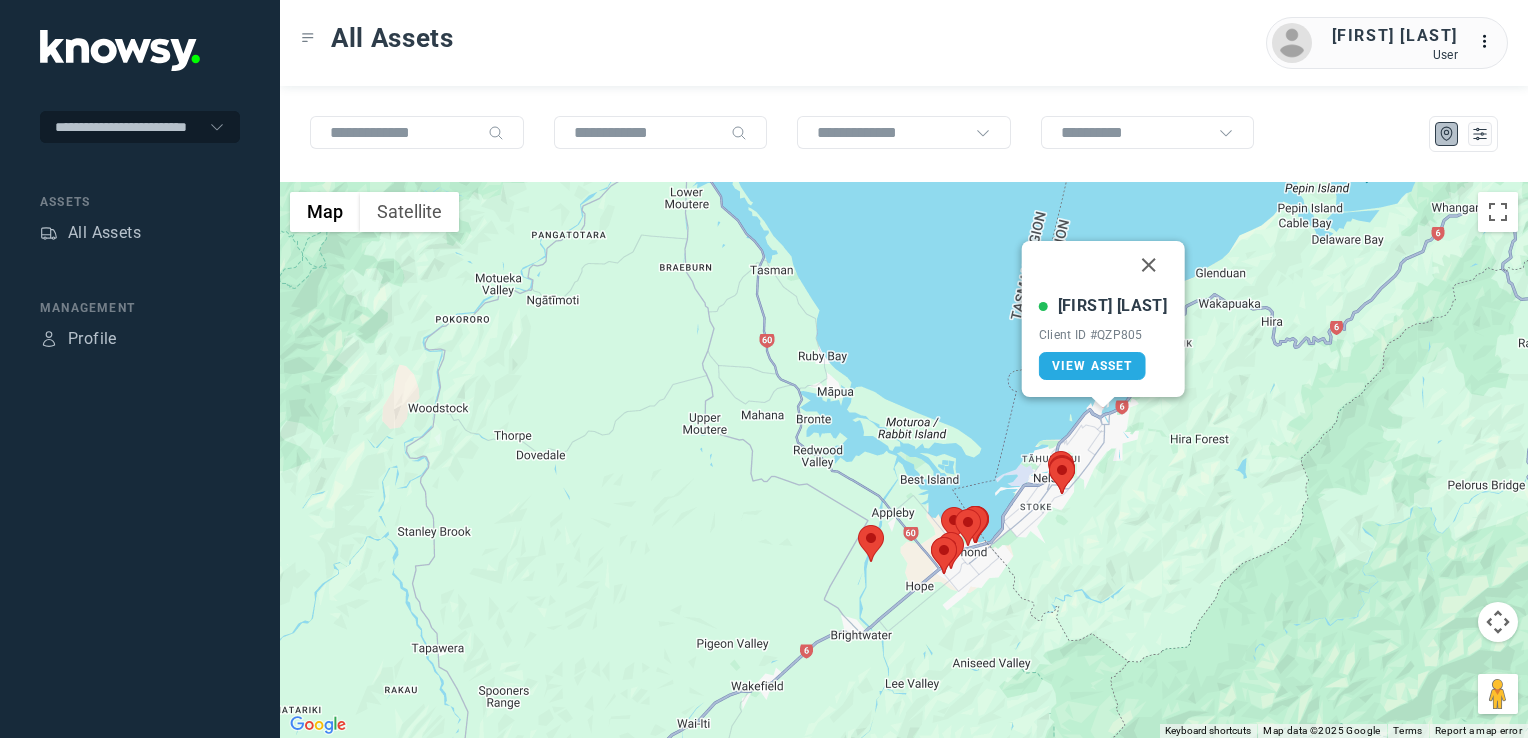 click 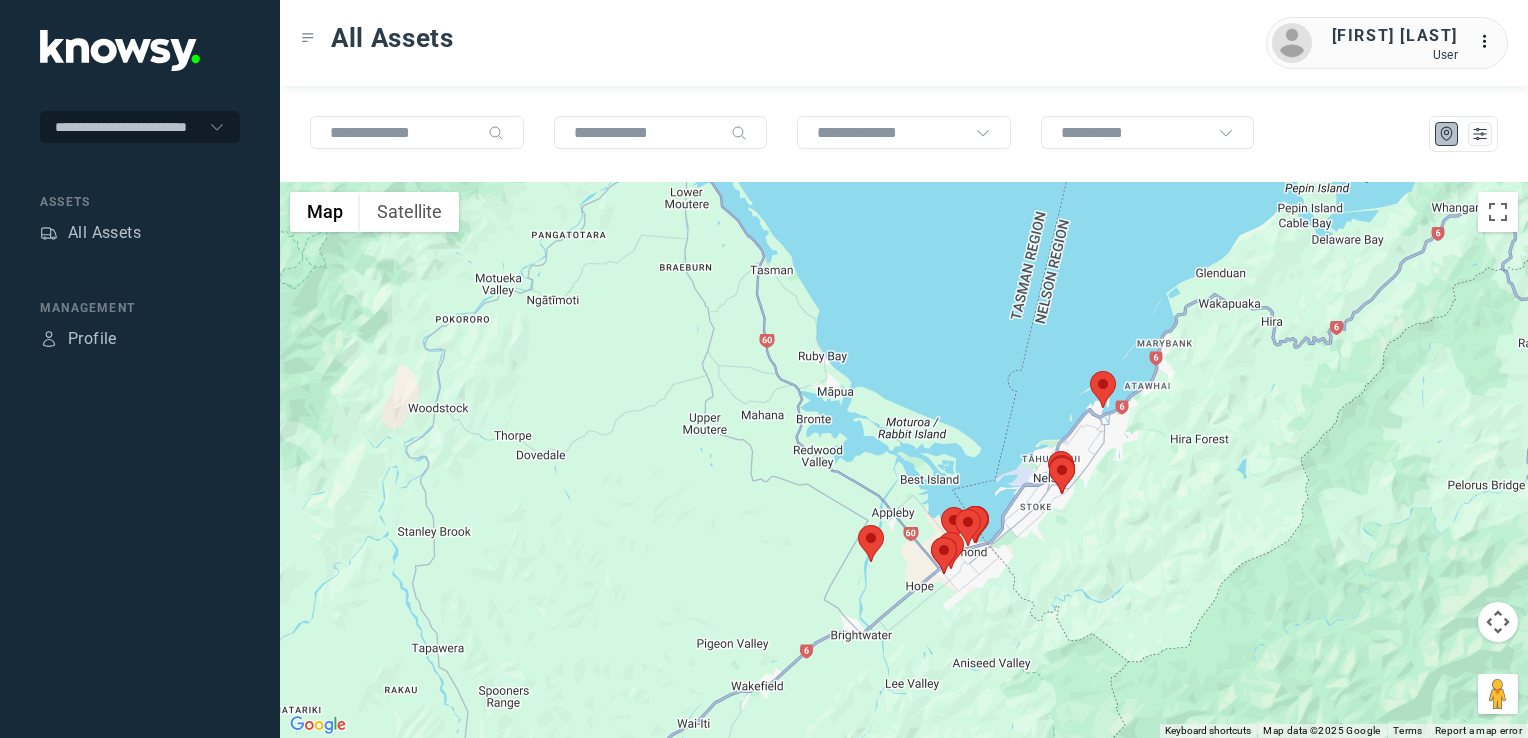 drag, startPoint x: 1019, startPoint y: 554, endPoint x: 1029, endPoint y: 500, distance: 54.91812 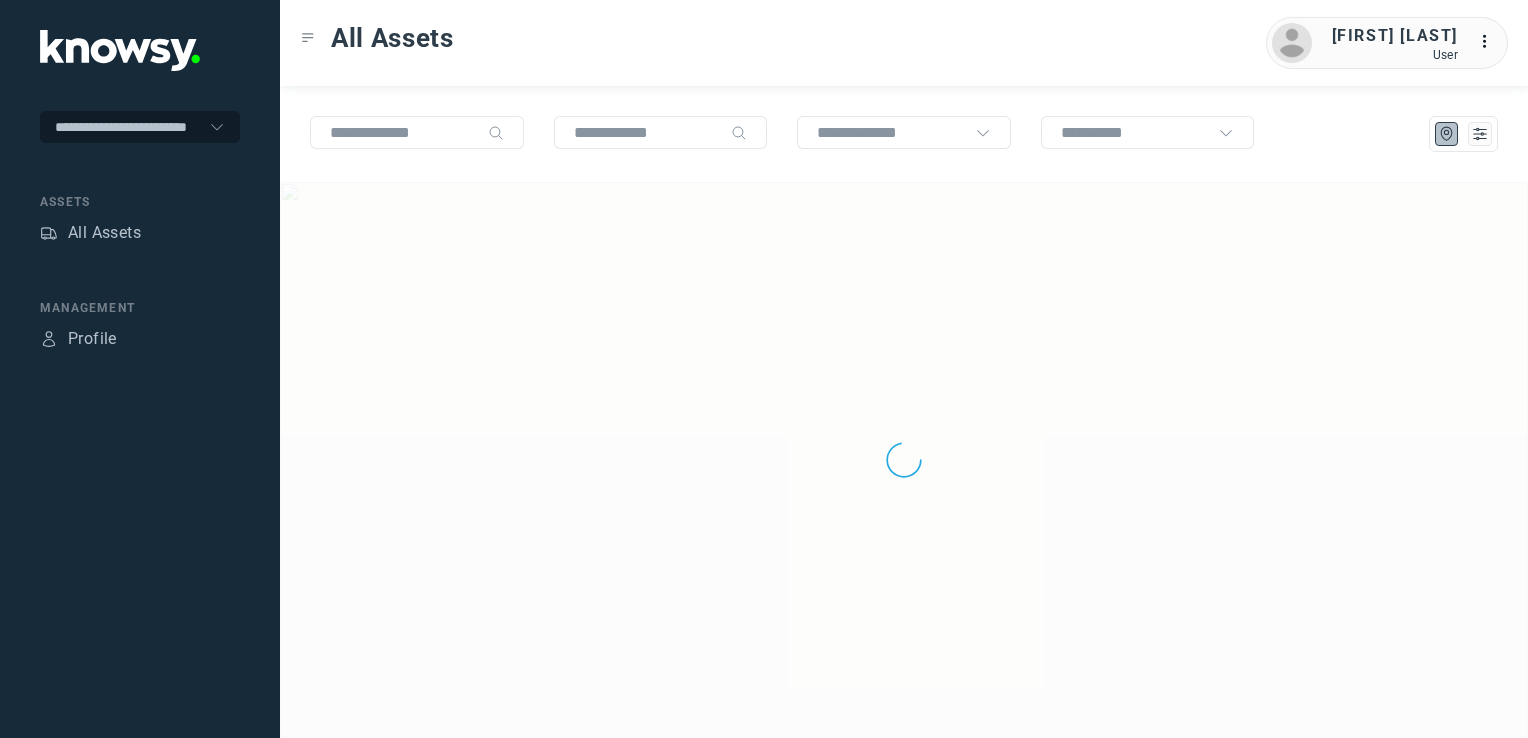 scroll, scrollTop: 0, scrollLeft: 0, axis: both 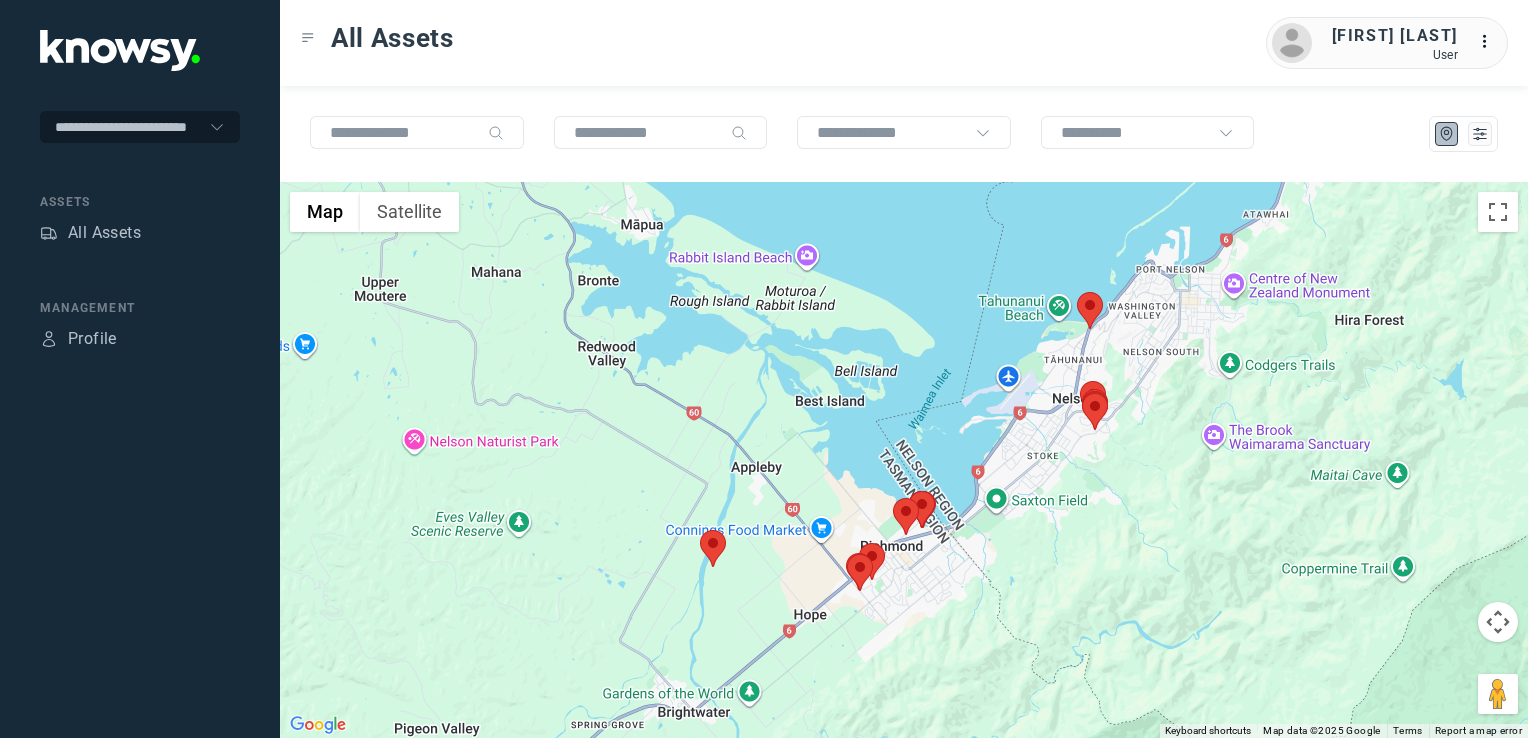 click 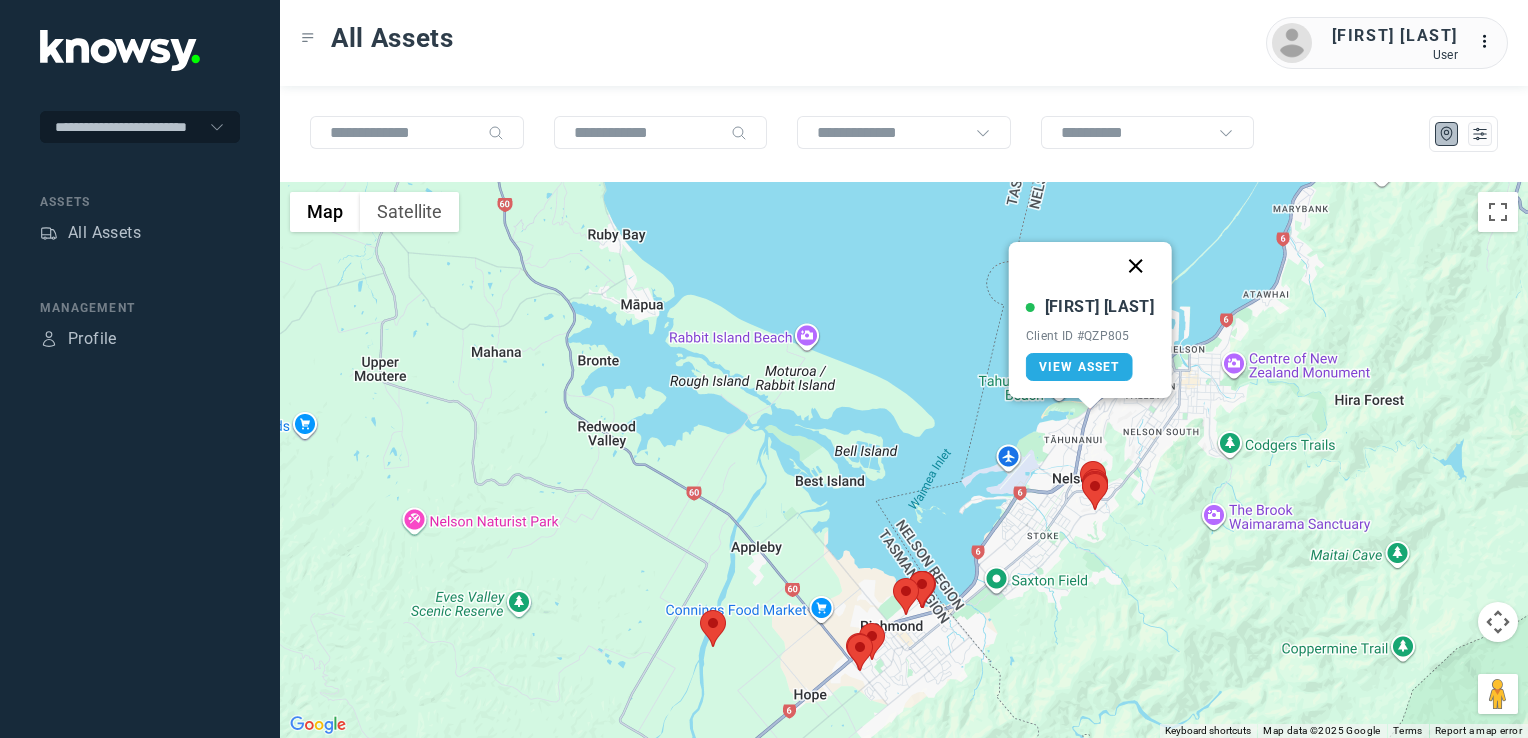click 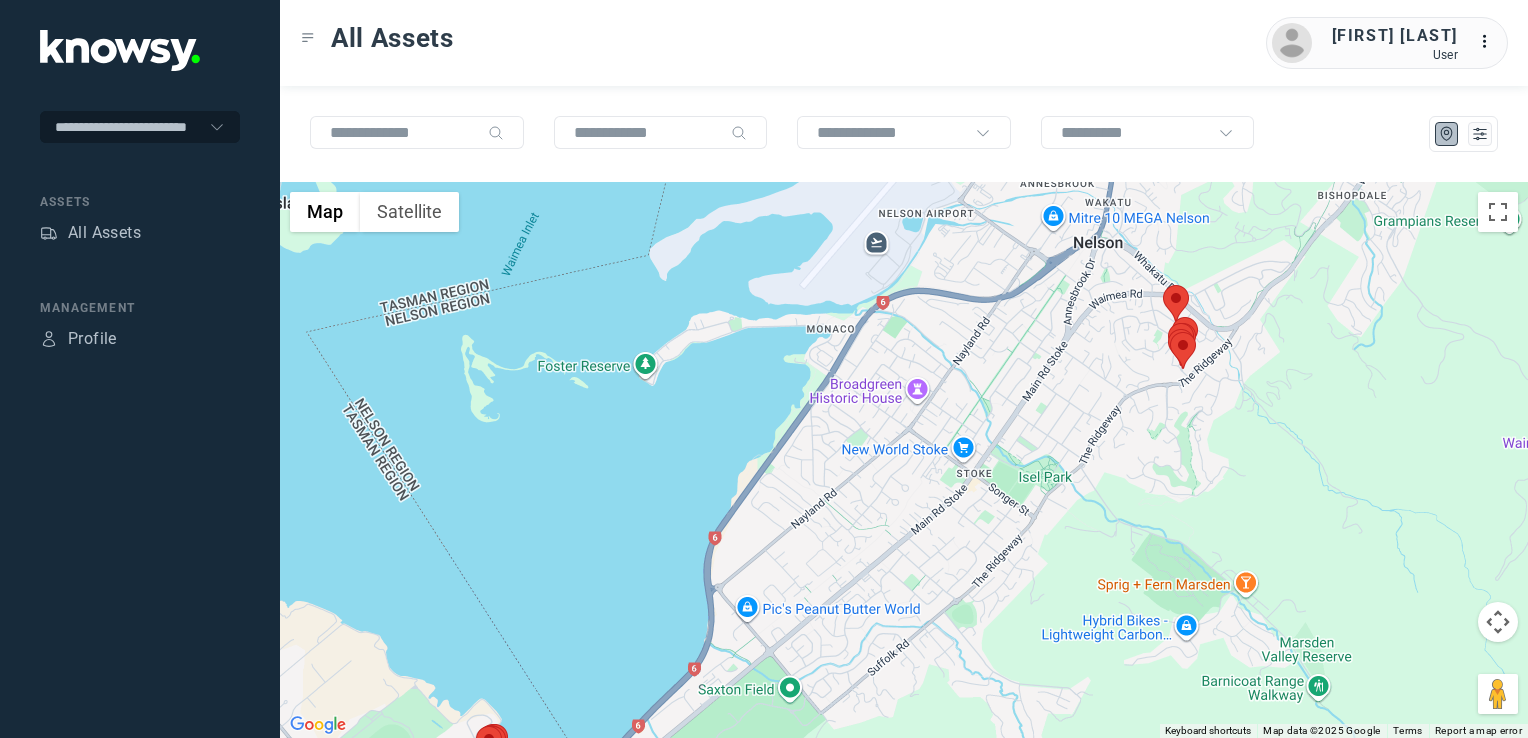 drag, startPoint x: 948, startPoint y: 514, endPoint x: 1096, endPoint y: 332, distance: 234.58047 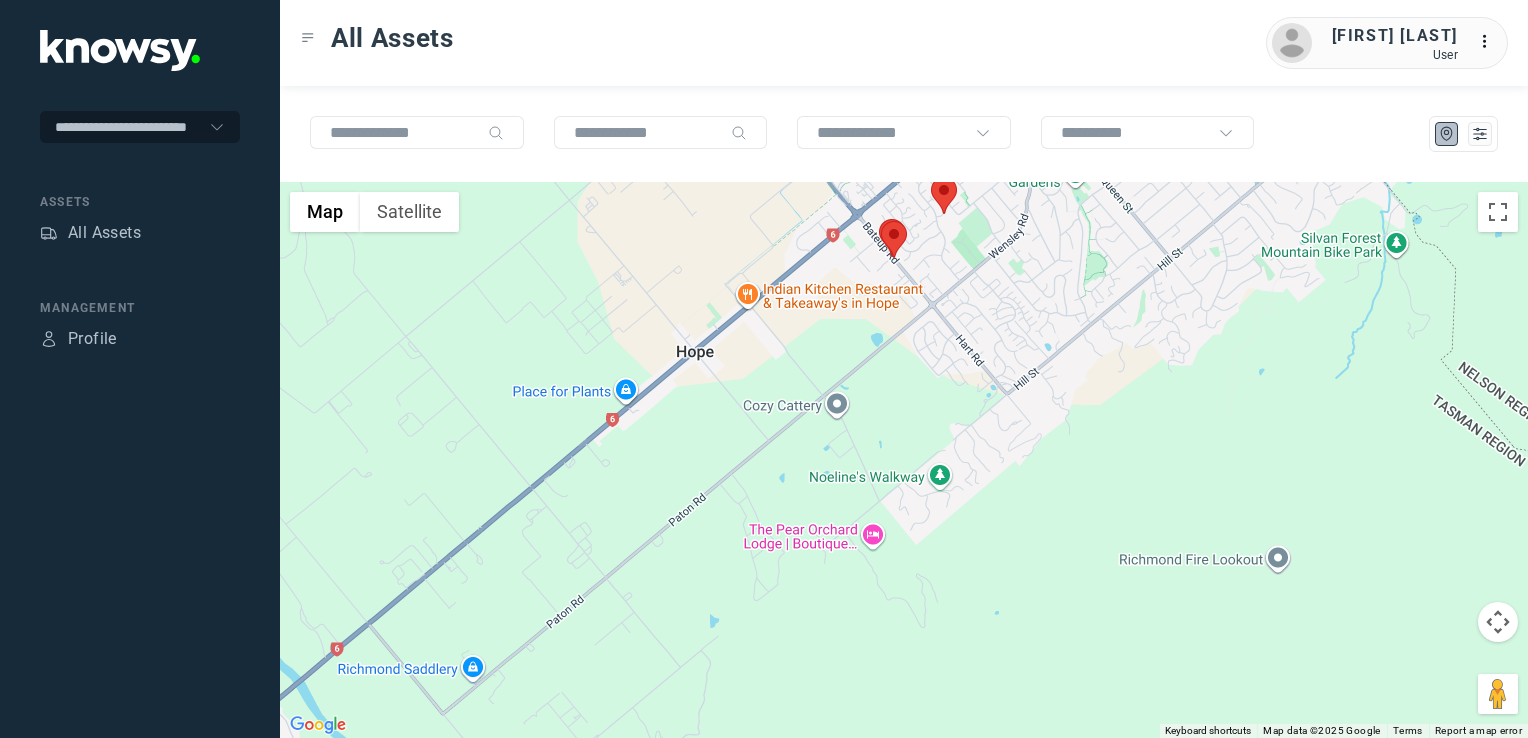 drag, startPoint x: 898, startPoint y: 349, endPoint x: 881, endPoint y: 434, distance: 86.683334 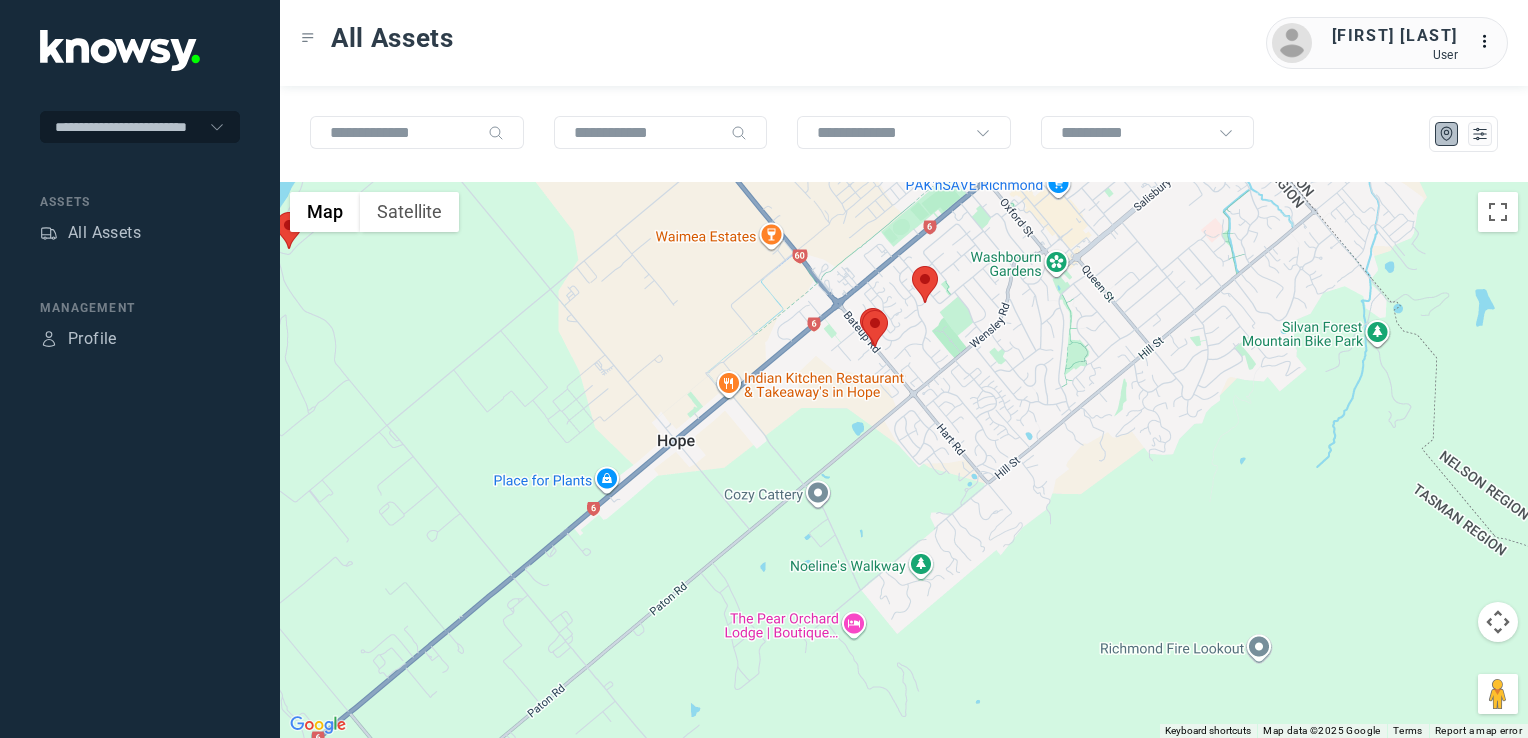drag, startPoint x: 995, startPoint y: 318, endPoint x: 928, endPoint y: 394, distance: 101.31634 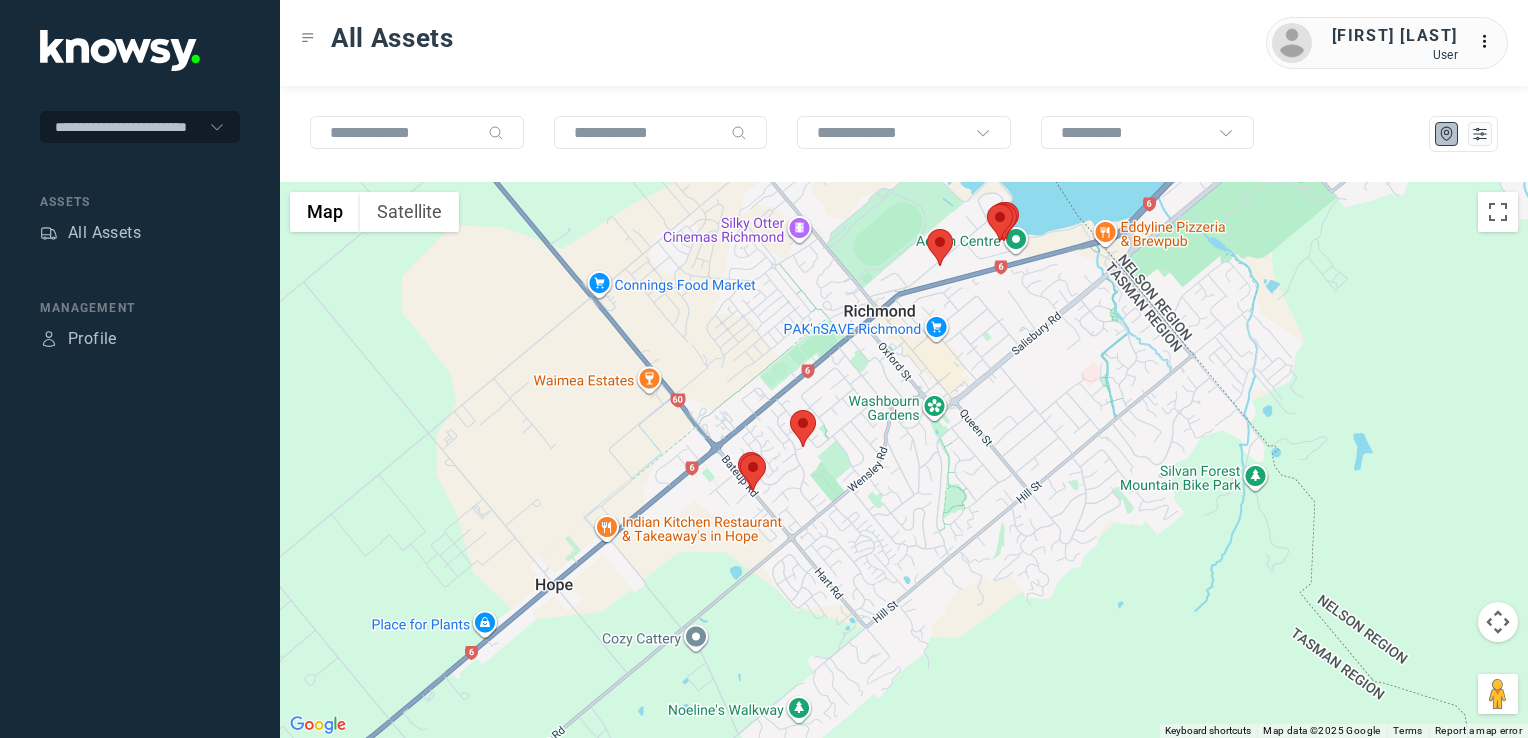 drag, startPoint x: 945, startPoint y: 349, endPoint x: 905, endPoint y: 430, distance: 90.33826 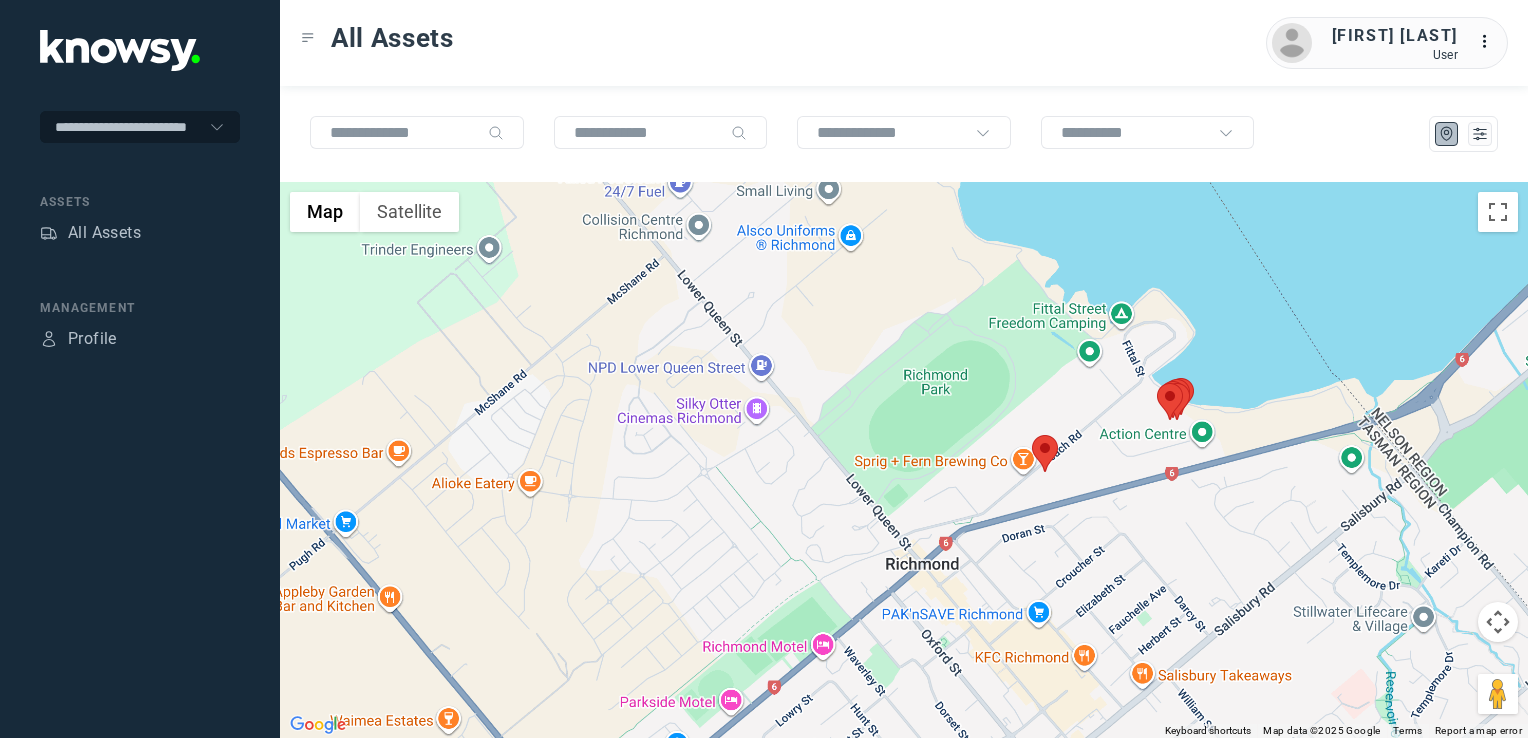click 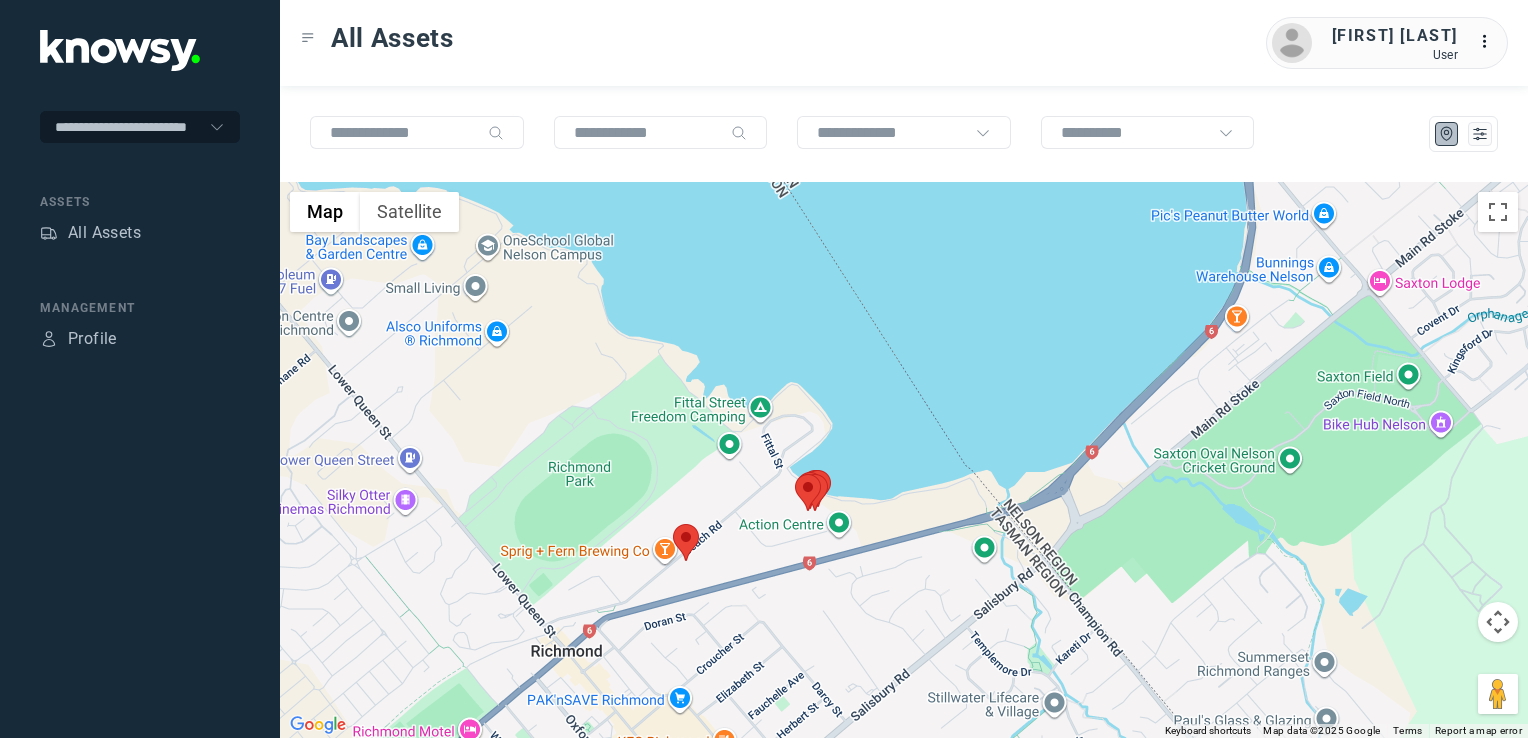 click 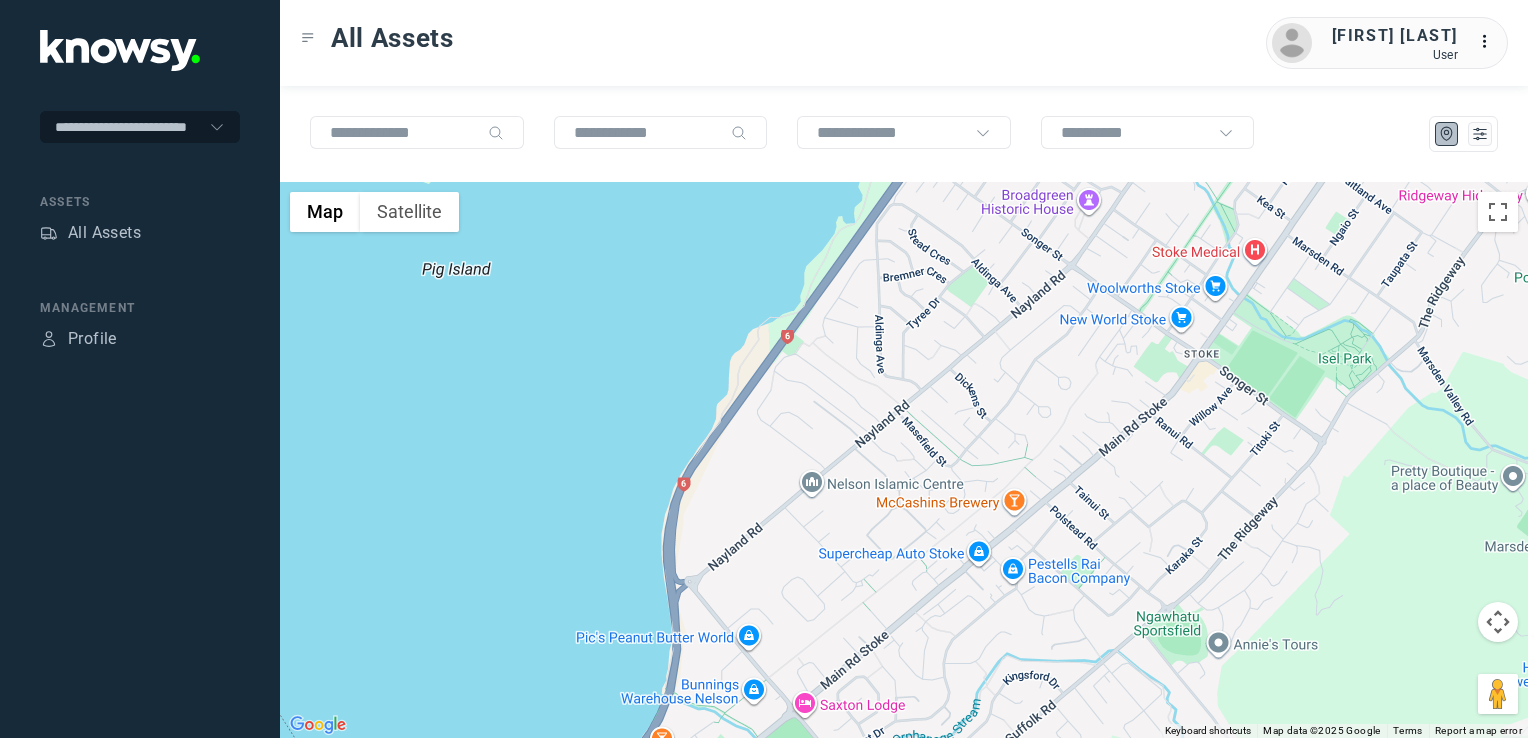 click 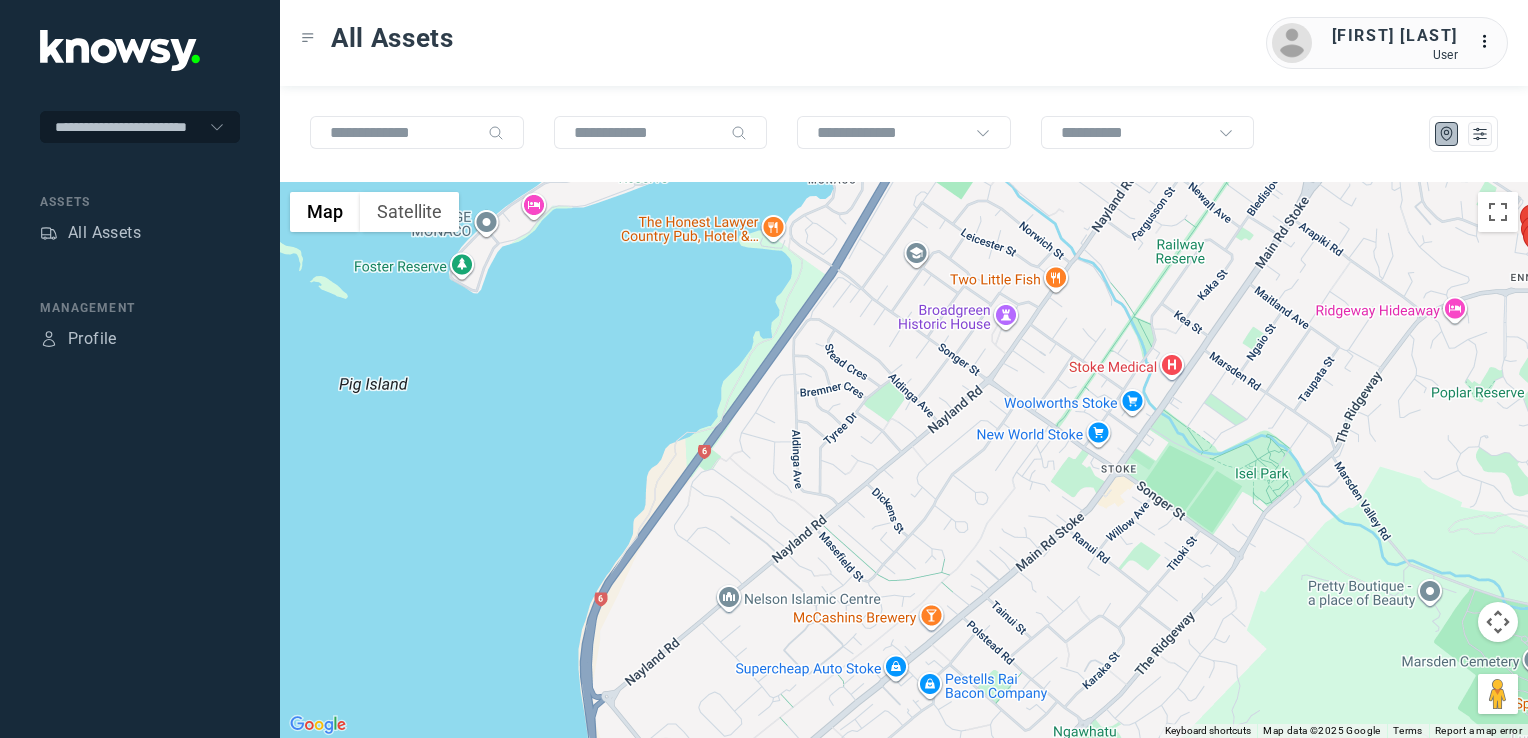 drag, startPoint x: 1058, startPoint y: 540, endPoint x: 950, endPoint y: 611, distance: 129.24782 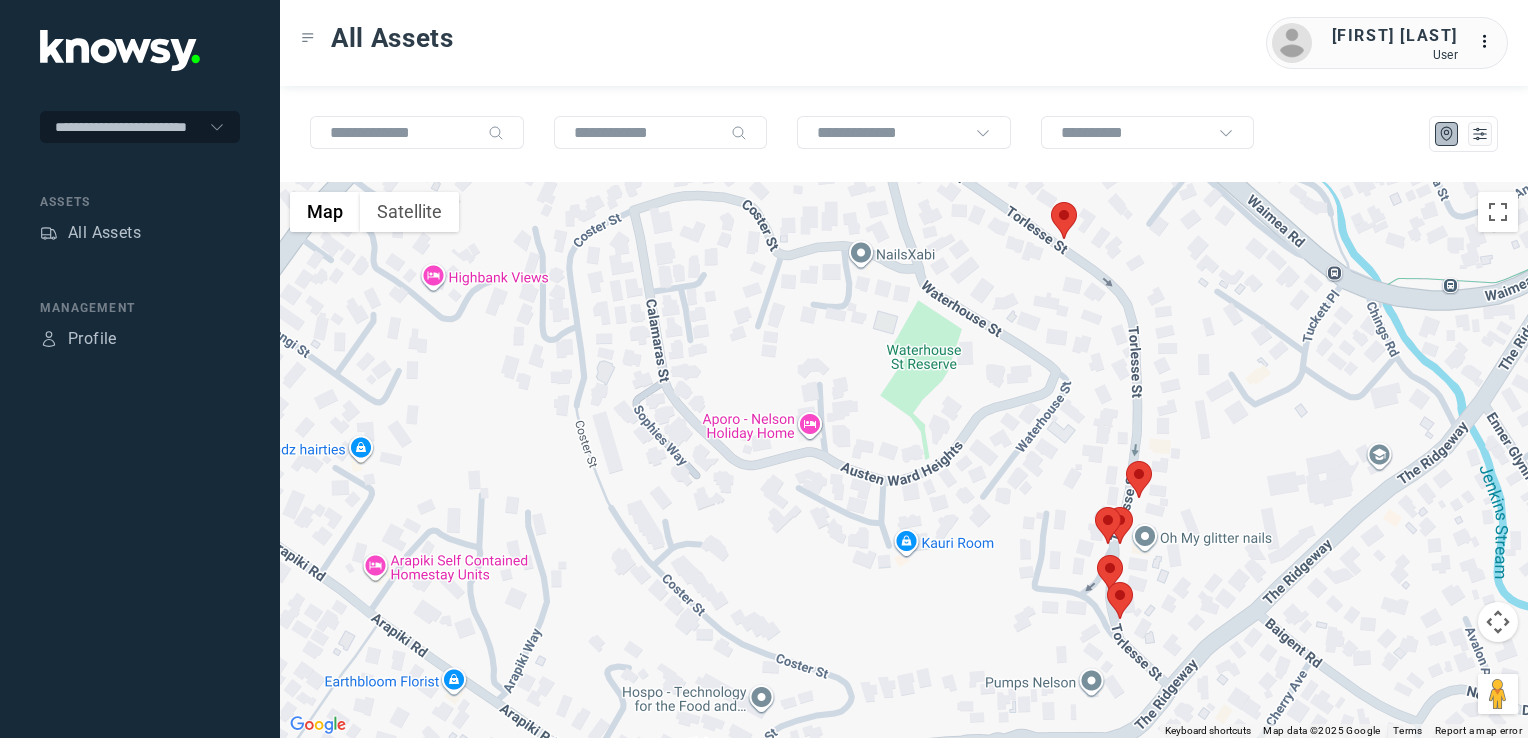 click 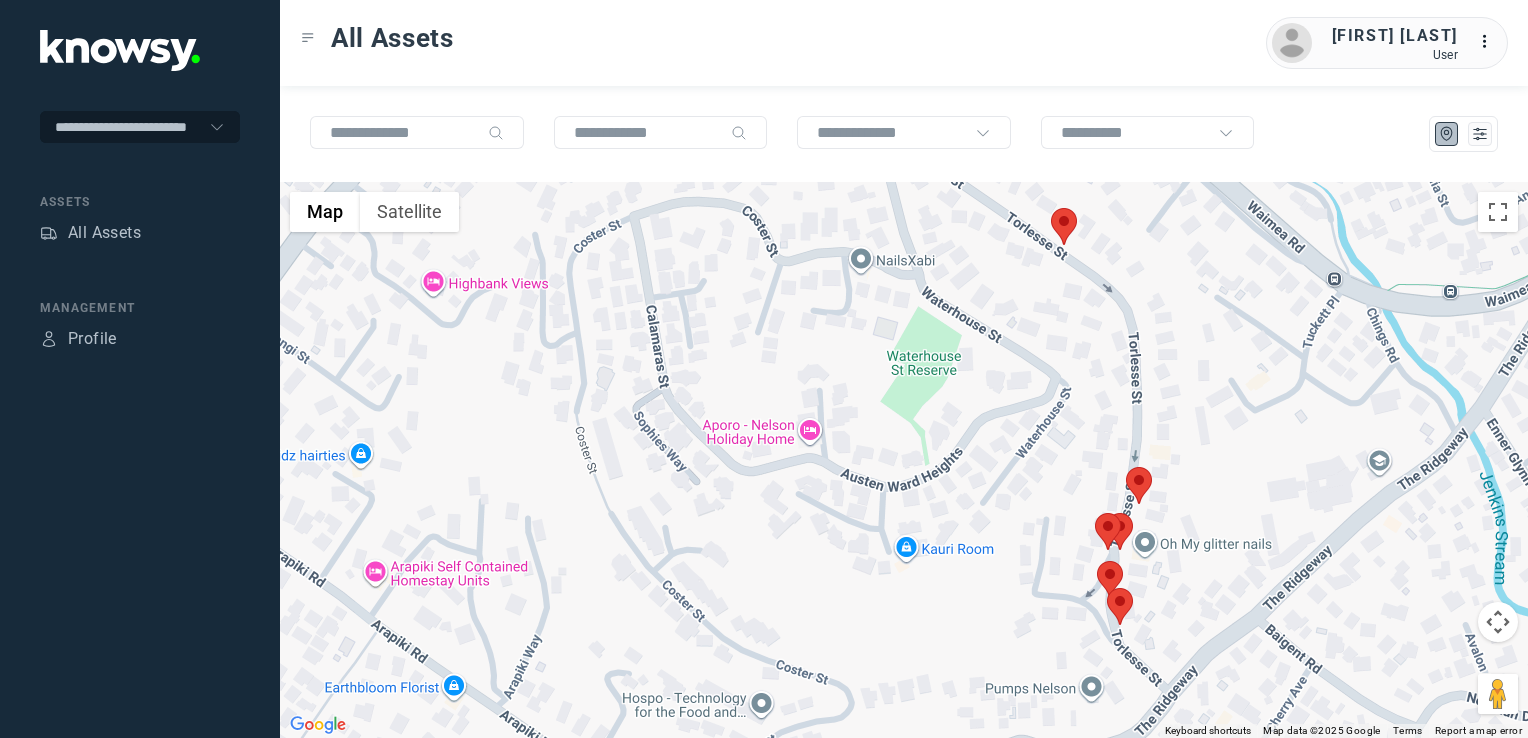click 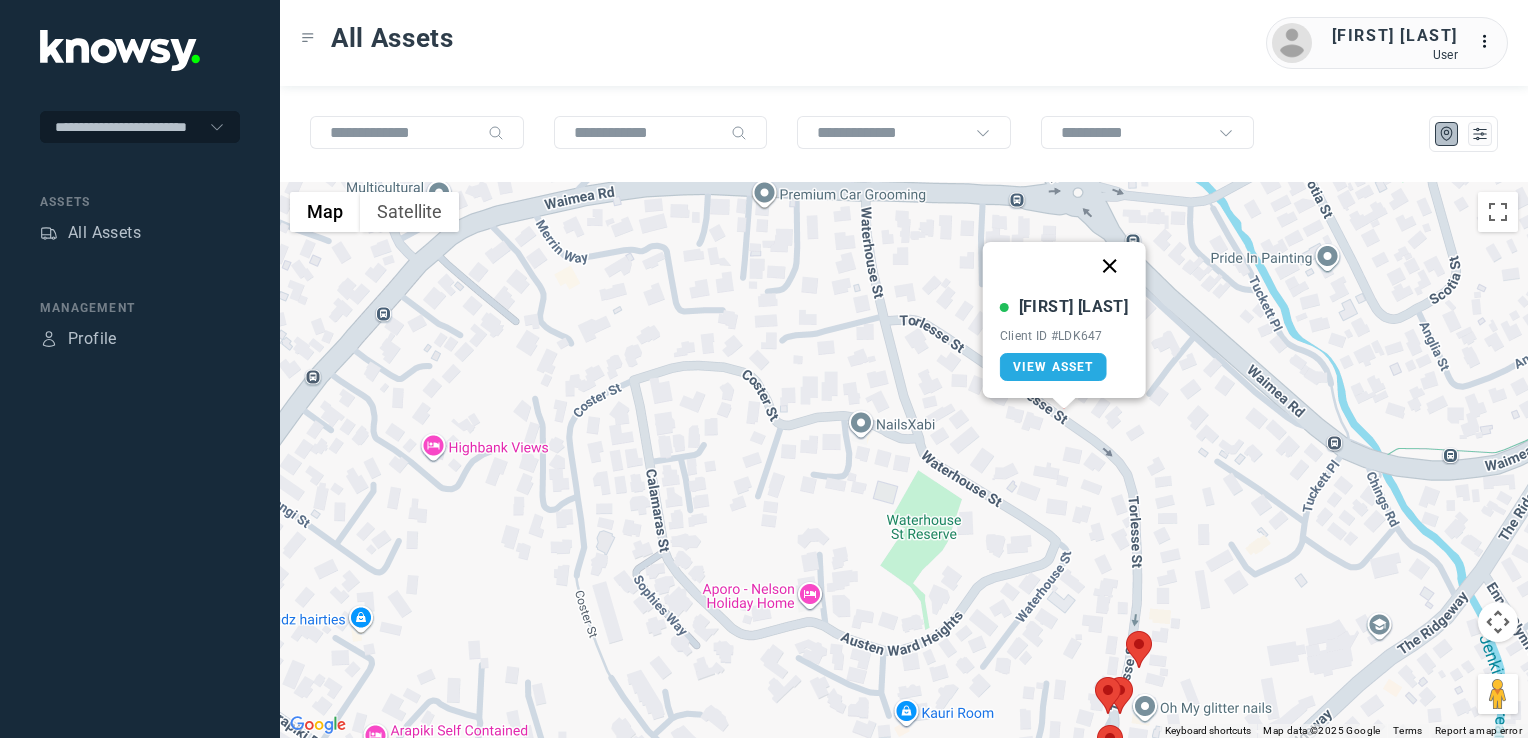 click 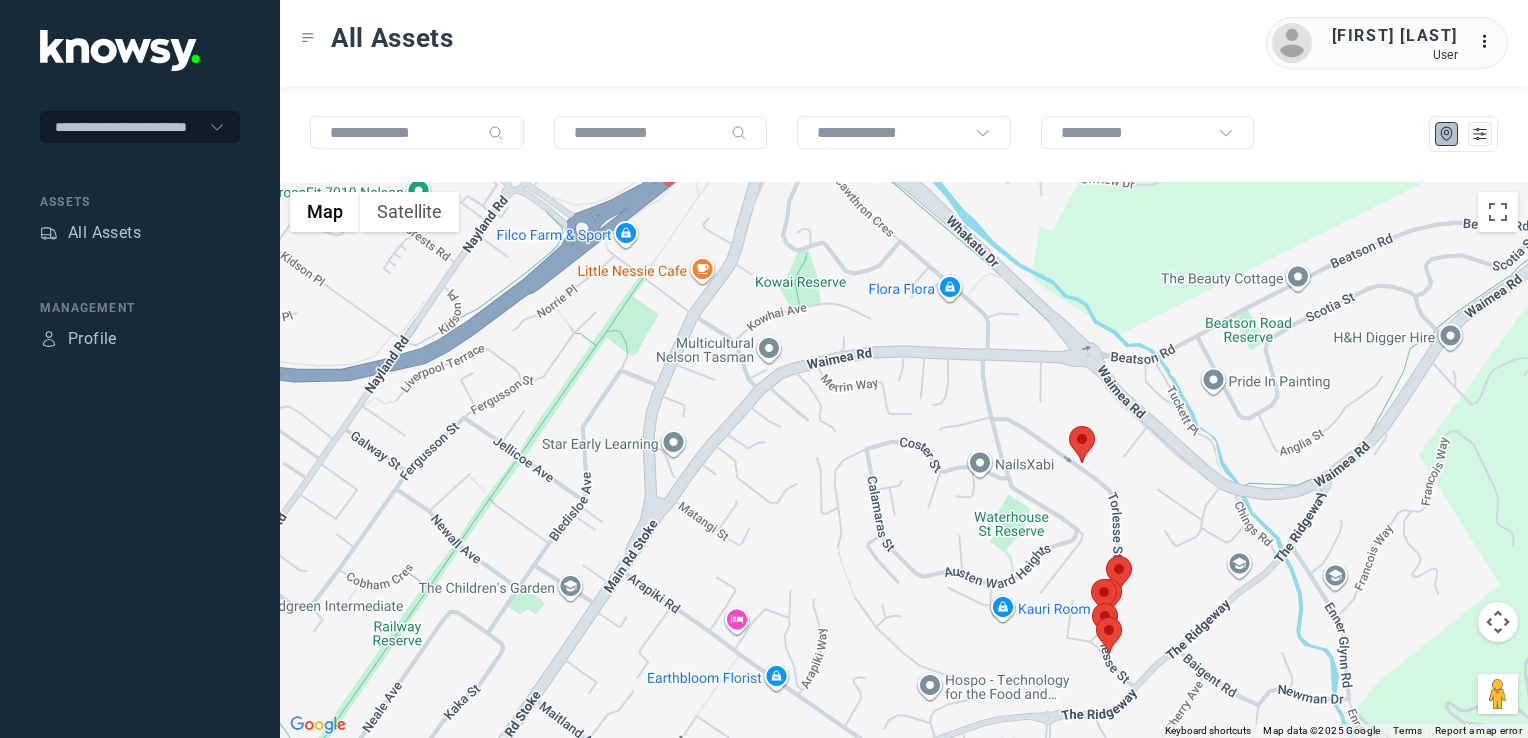 drag, startPoint x: 1054, startPoint y: 498, endPoint x: 1061, endPoint y: 470, distance: 28.86174 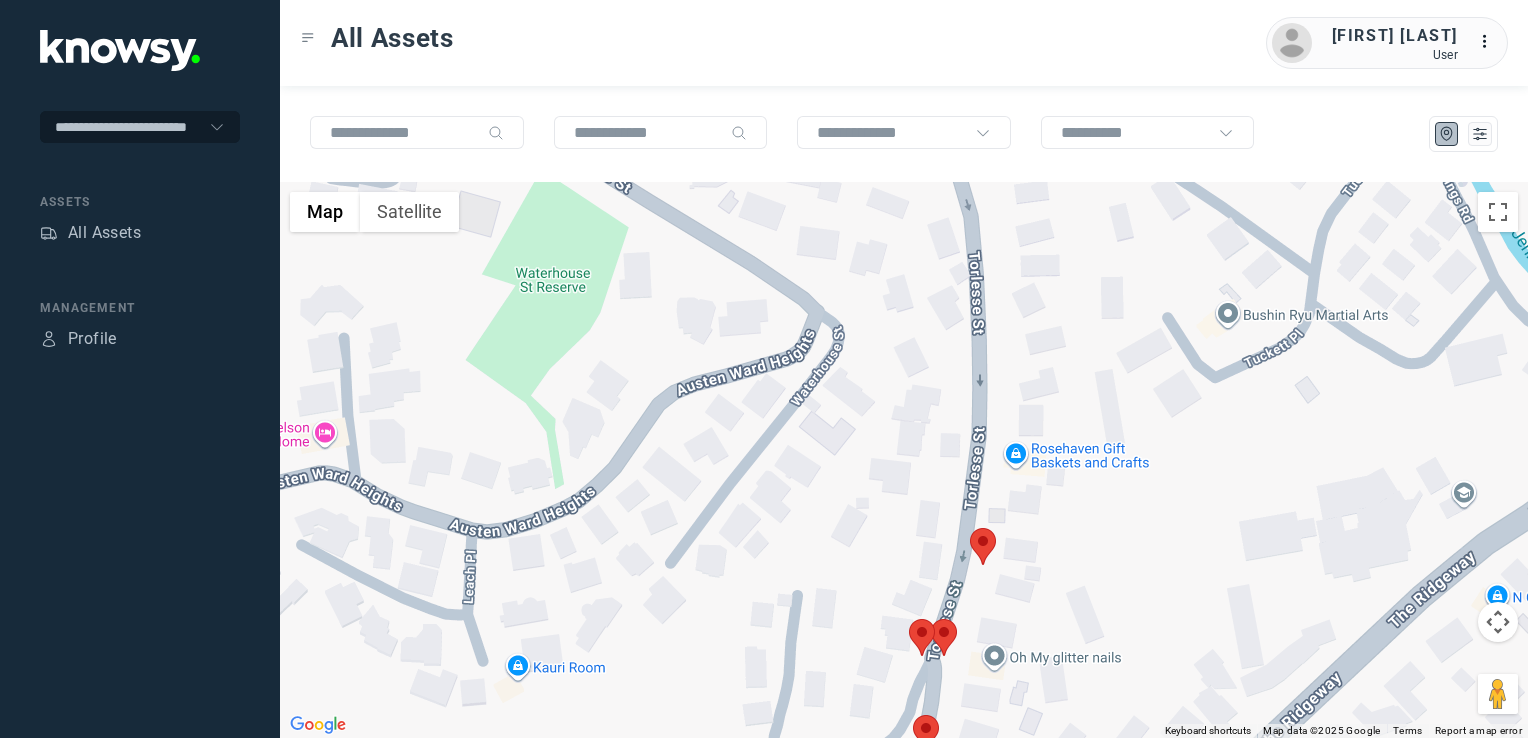 click 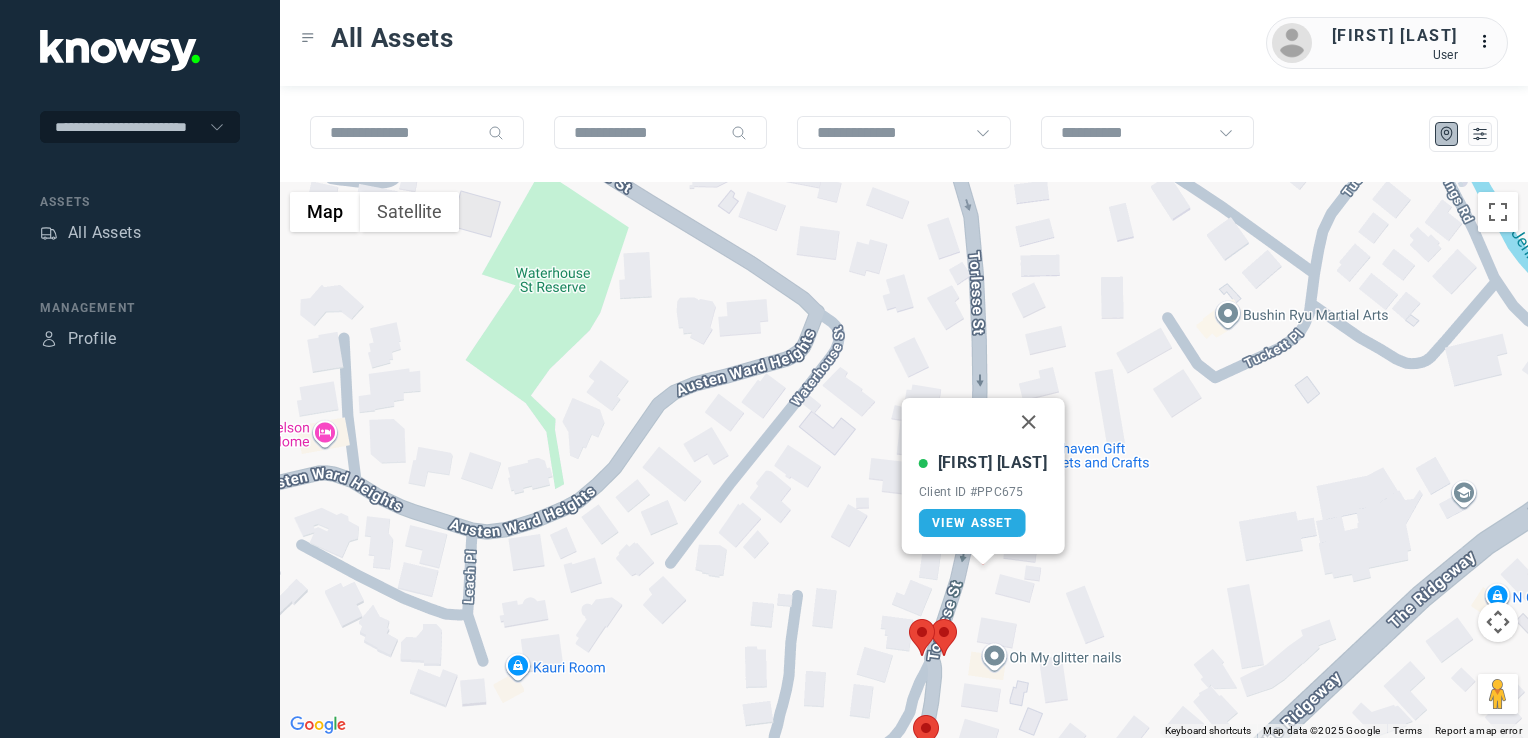 drag, startPoint x: 1020, startPoint y: 421, endPoint x: 1024, endPoint y: 443, distance: 22.36068 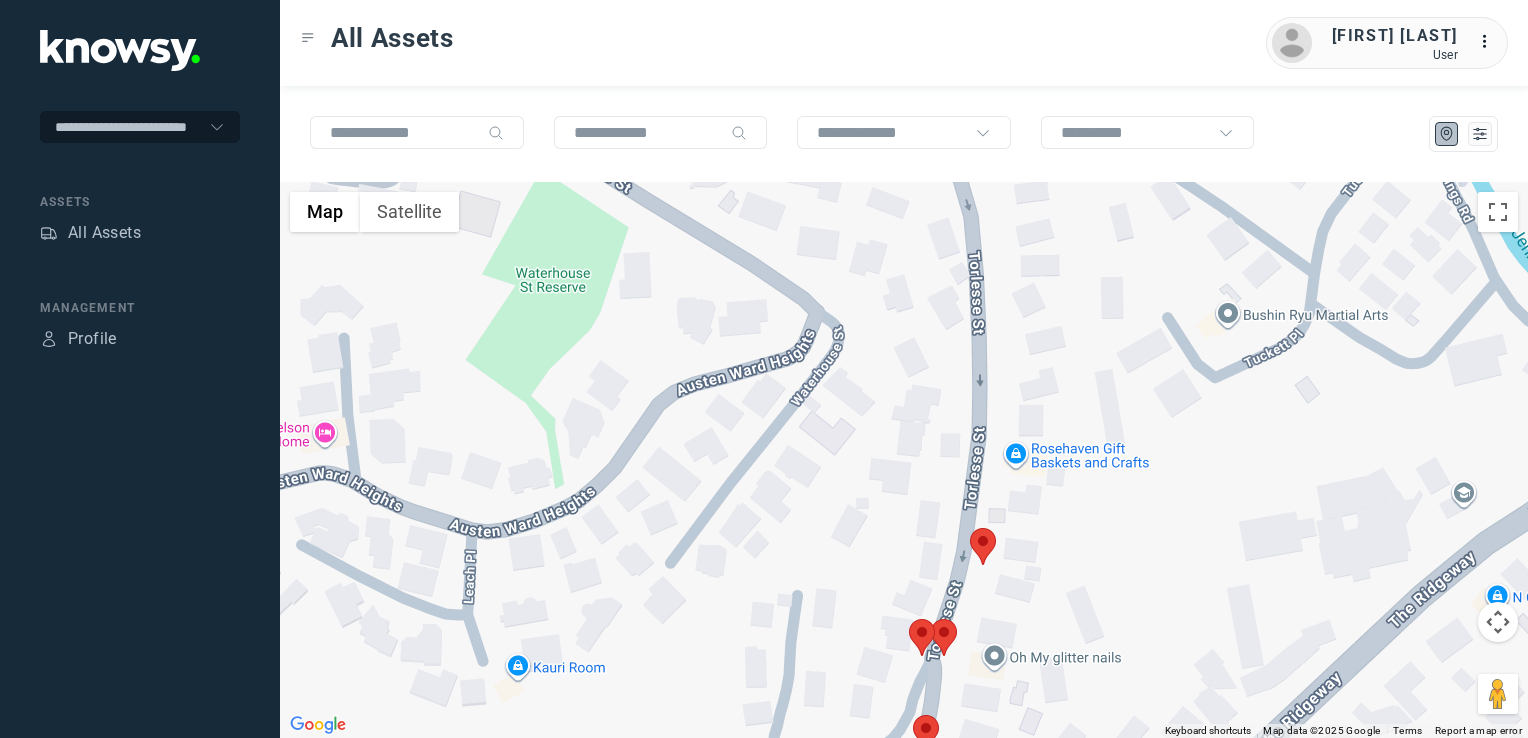click on "To navigate, press the arrow keys." 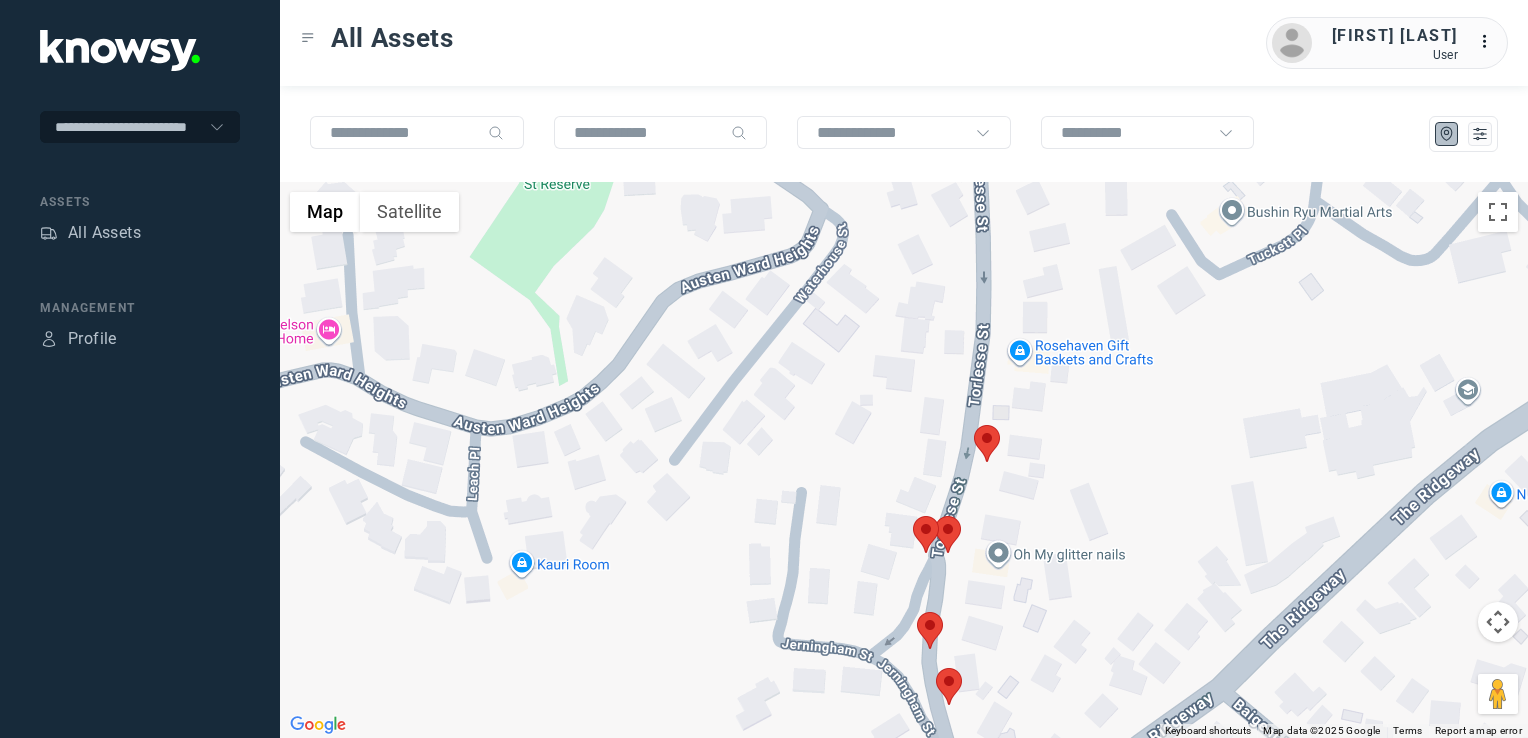 click 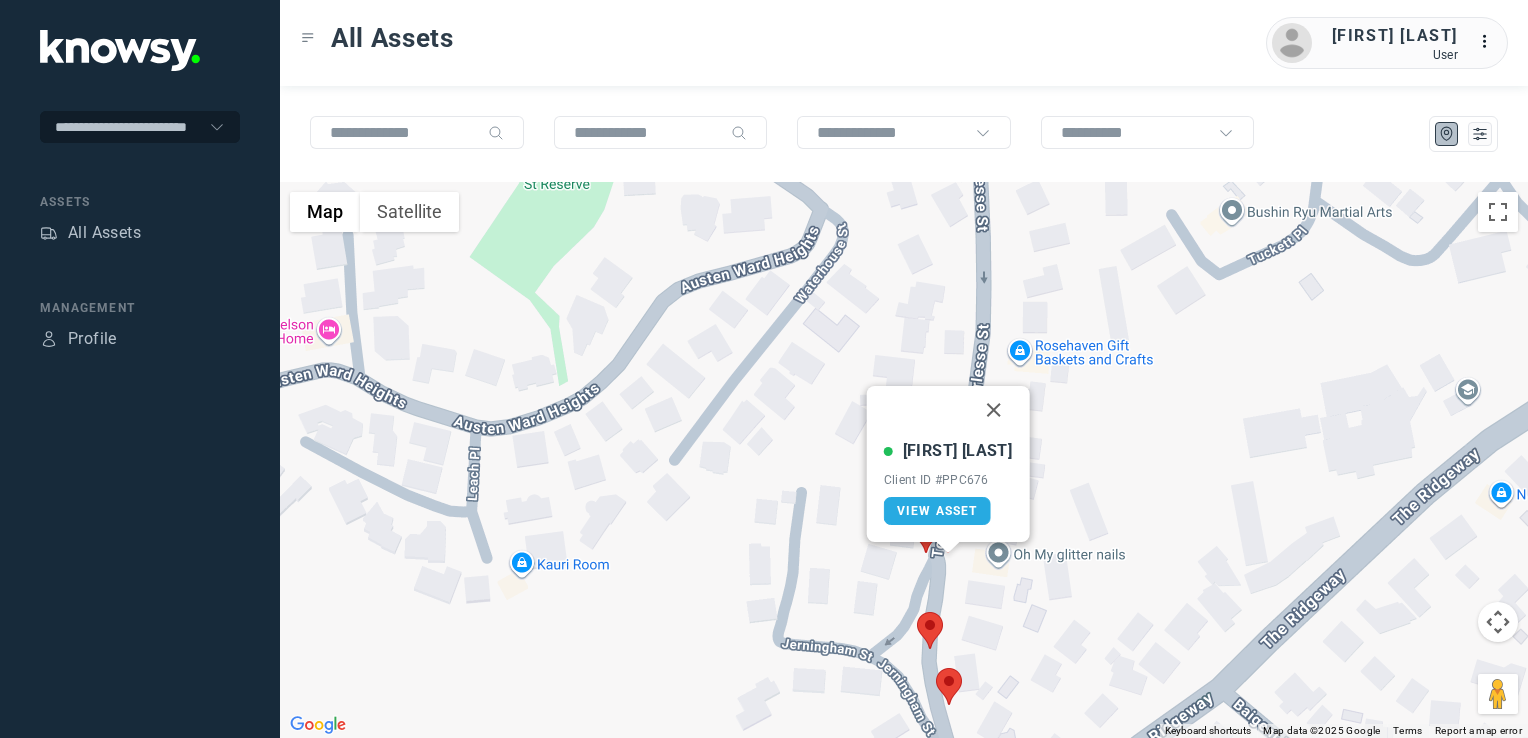click 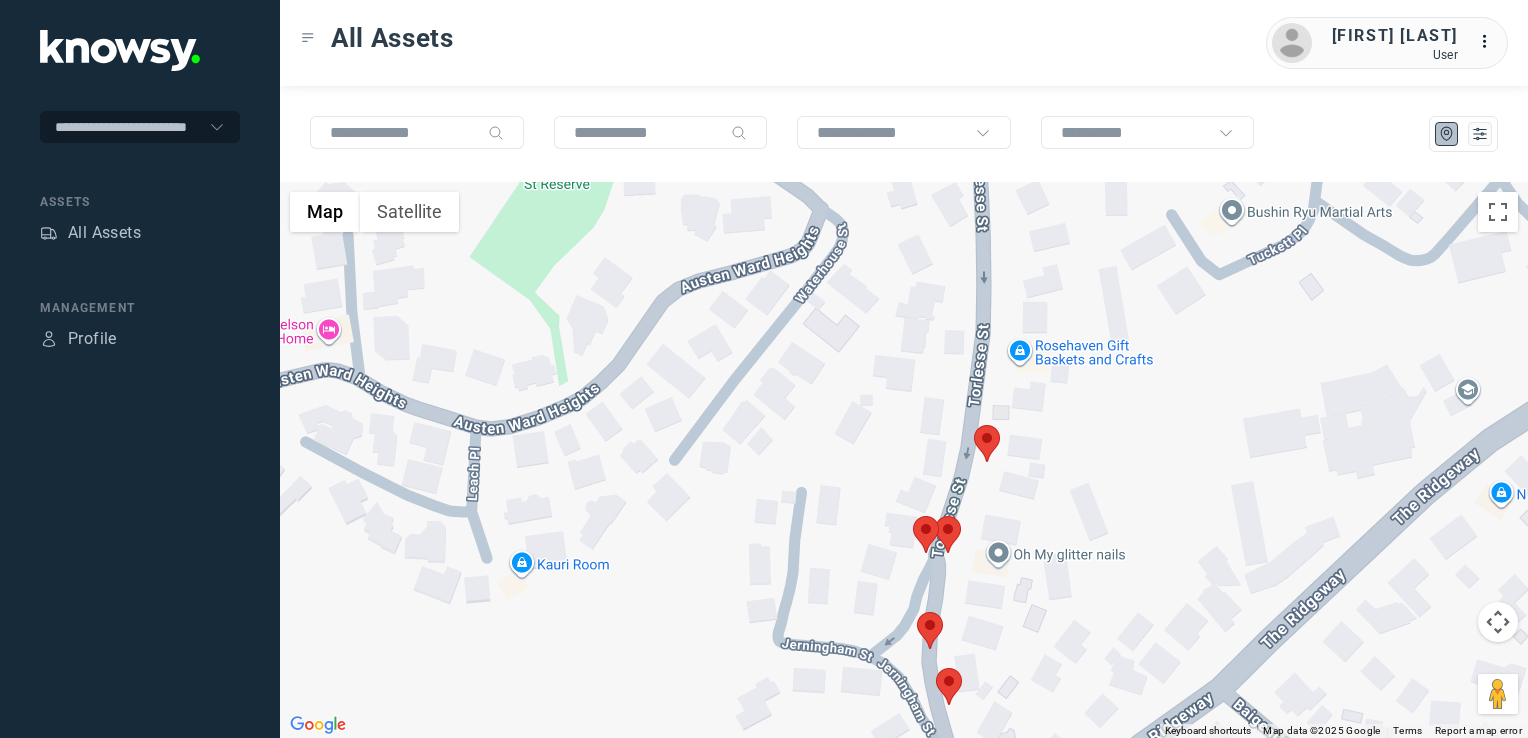 click 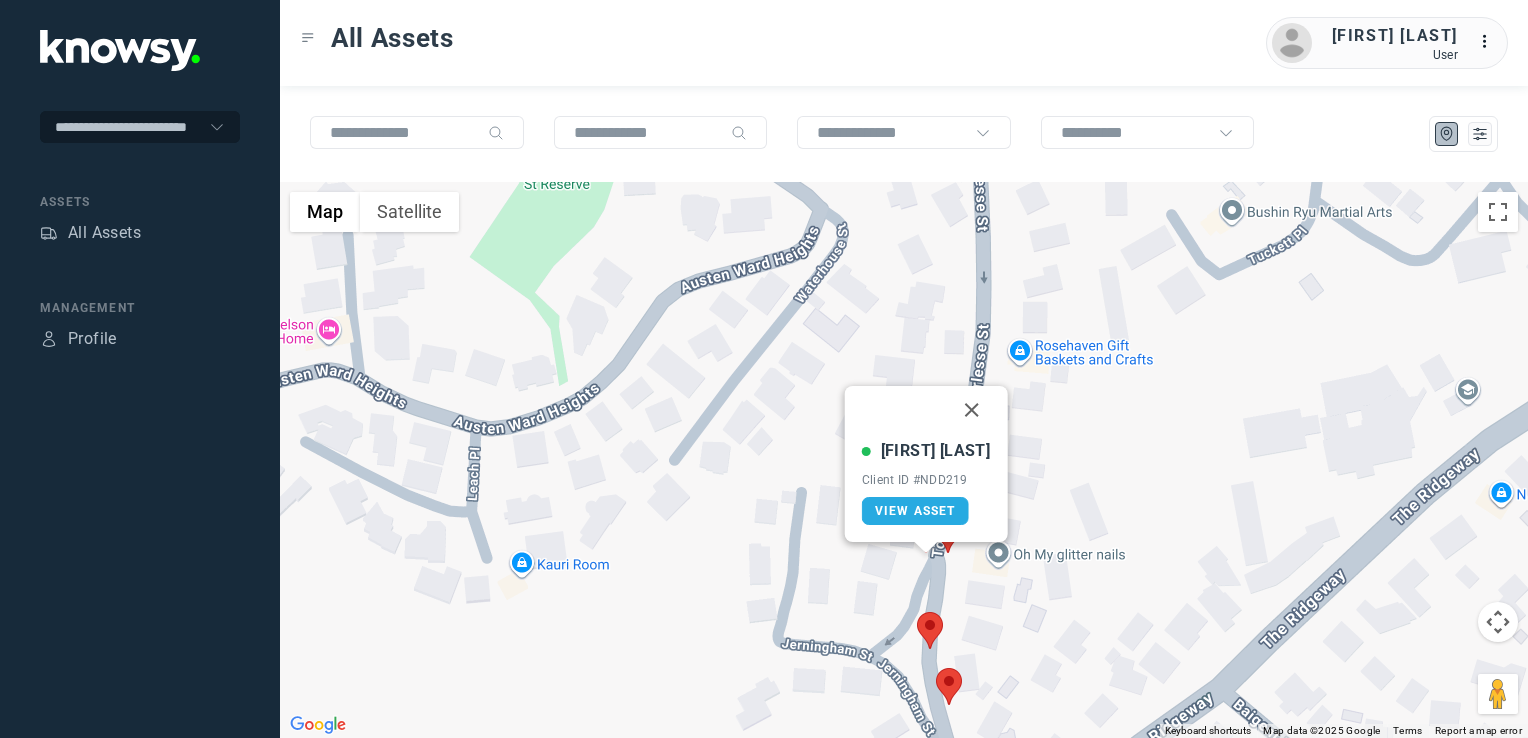 click 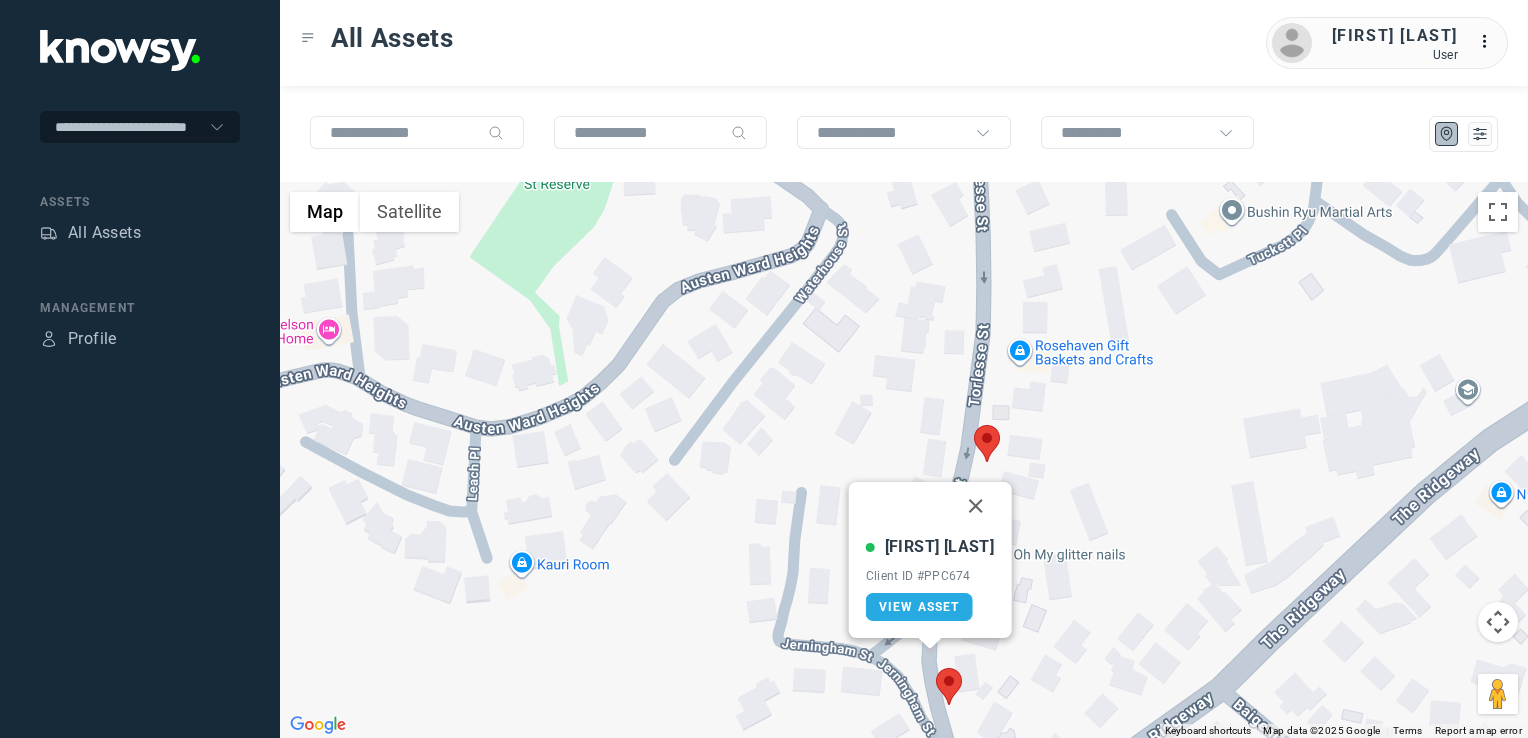 click 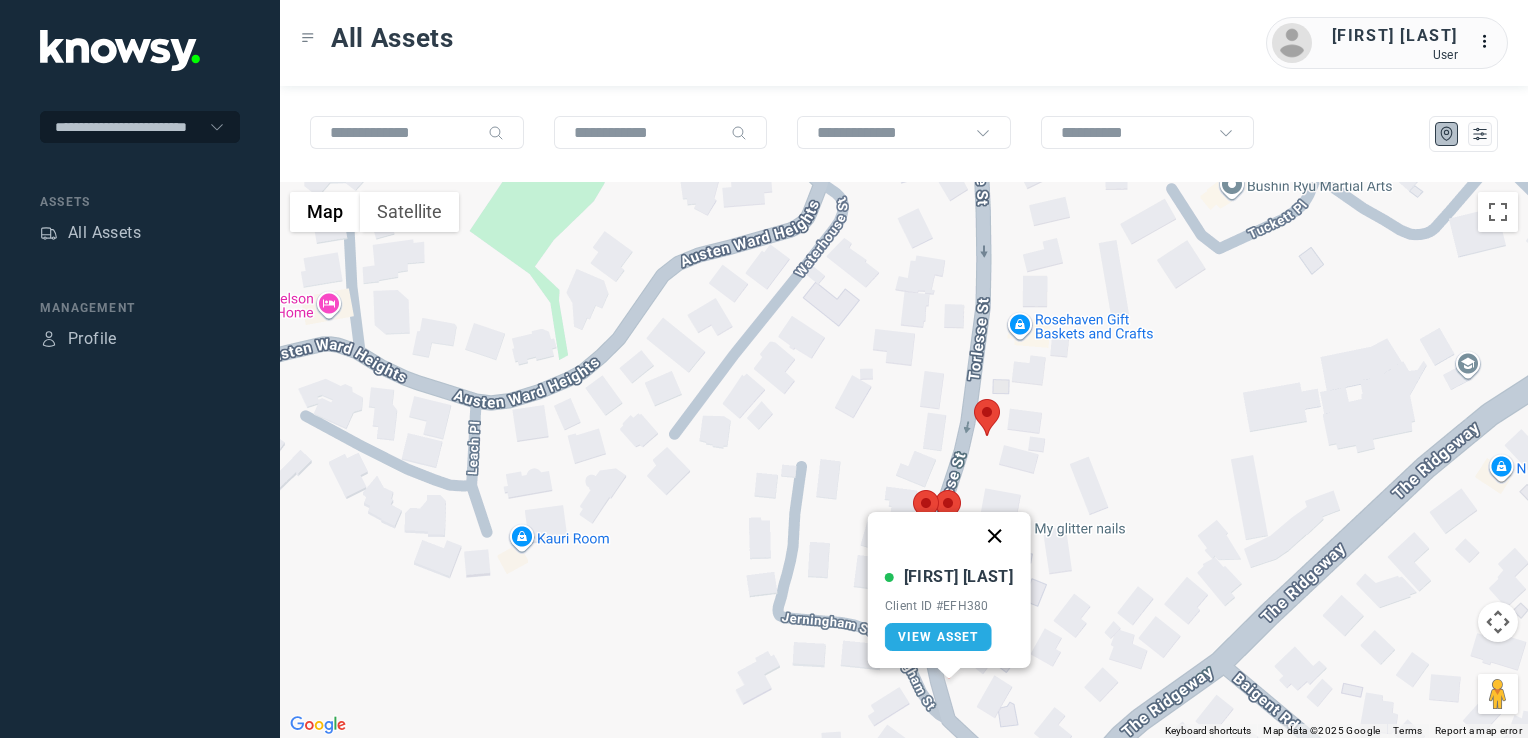 click 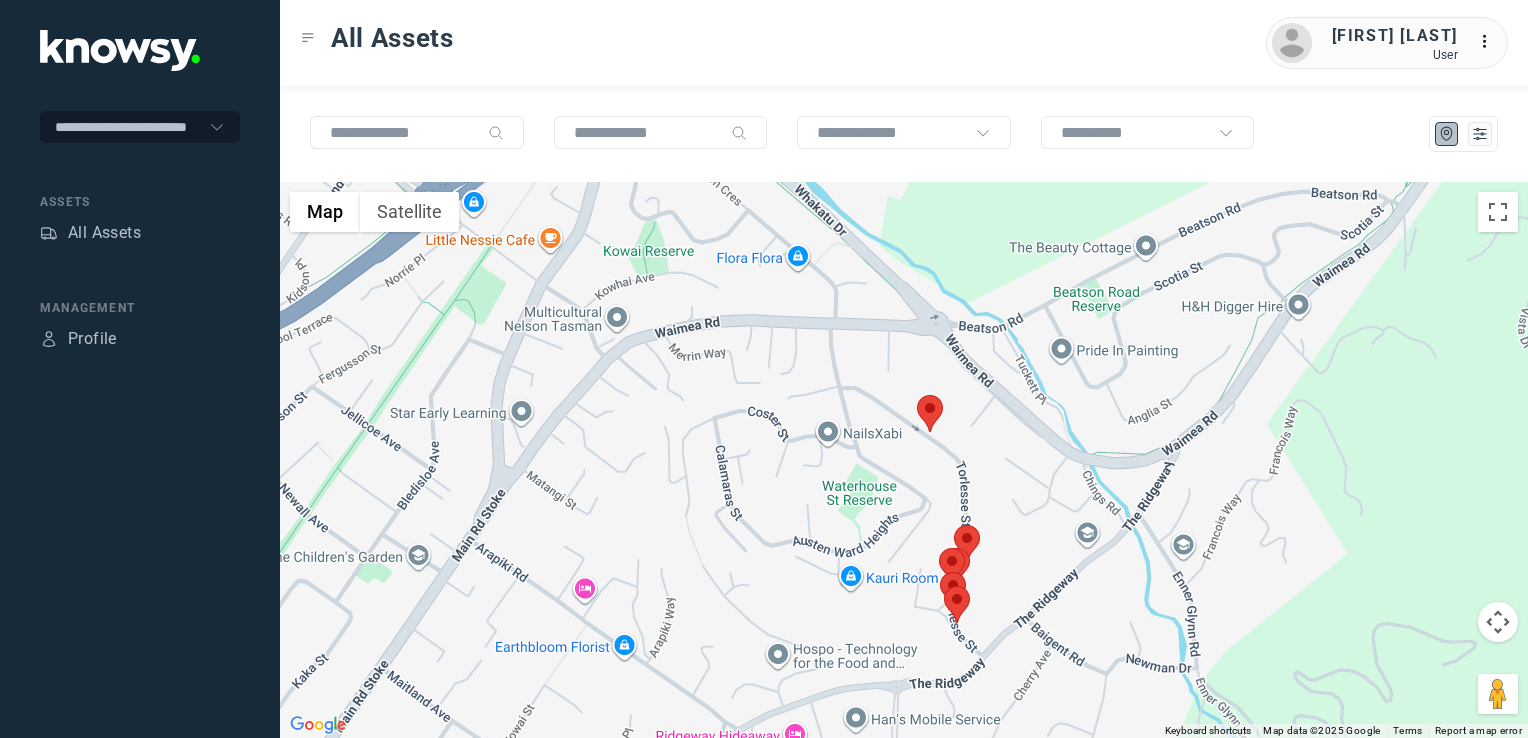 drag, startPoint x: 887, startPoint y: 442, endPoint x: 882, endPoint y: 461, distance: 19.646883 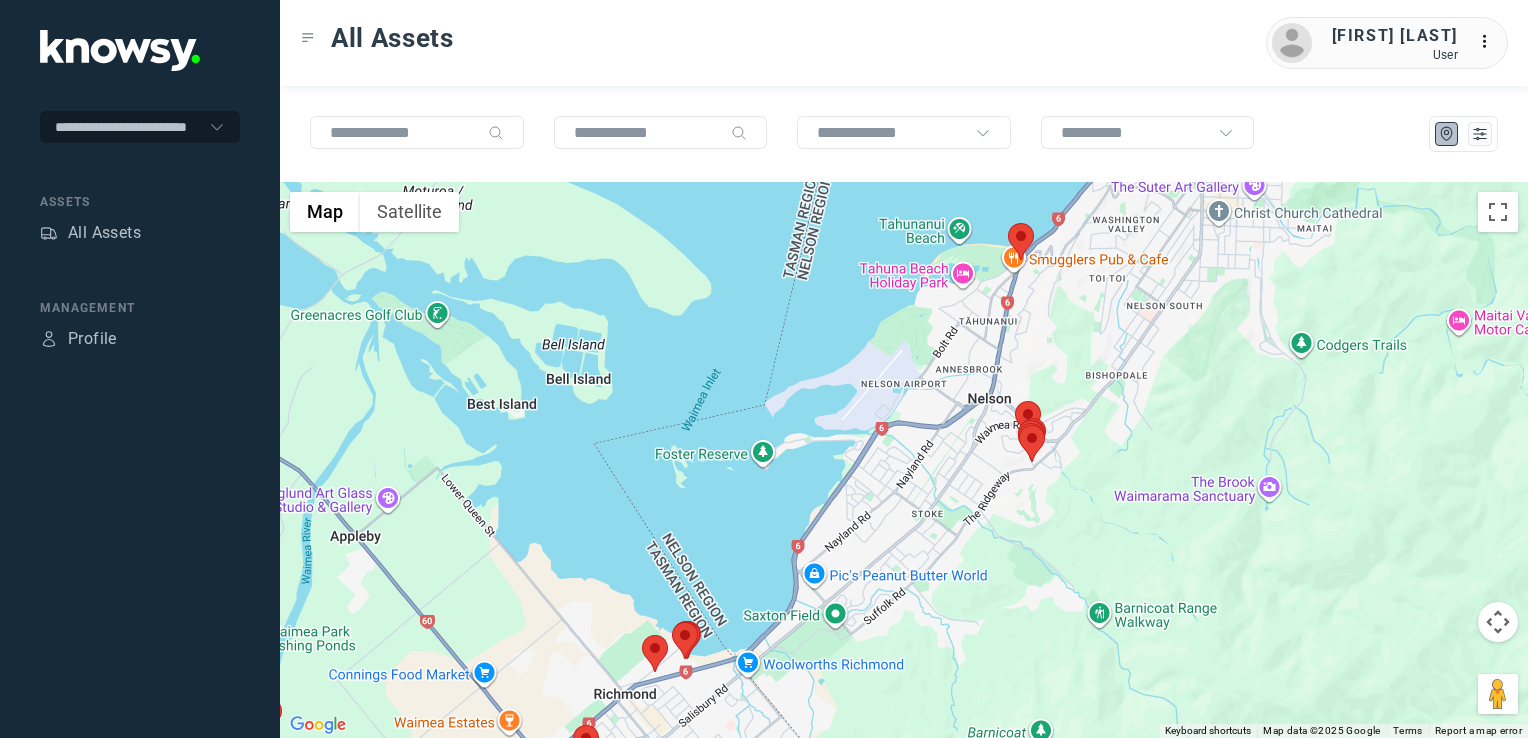 drag, startPoint x: 868, startPoint y: 525, endPoint x: 884, endPoint y: 513, distance: 20 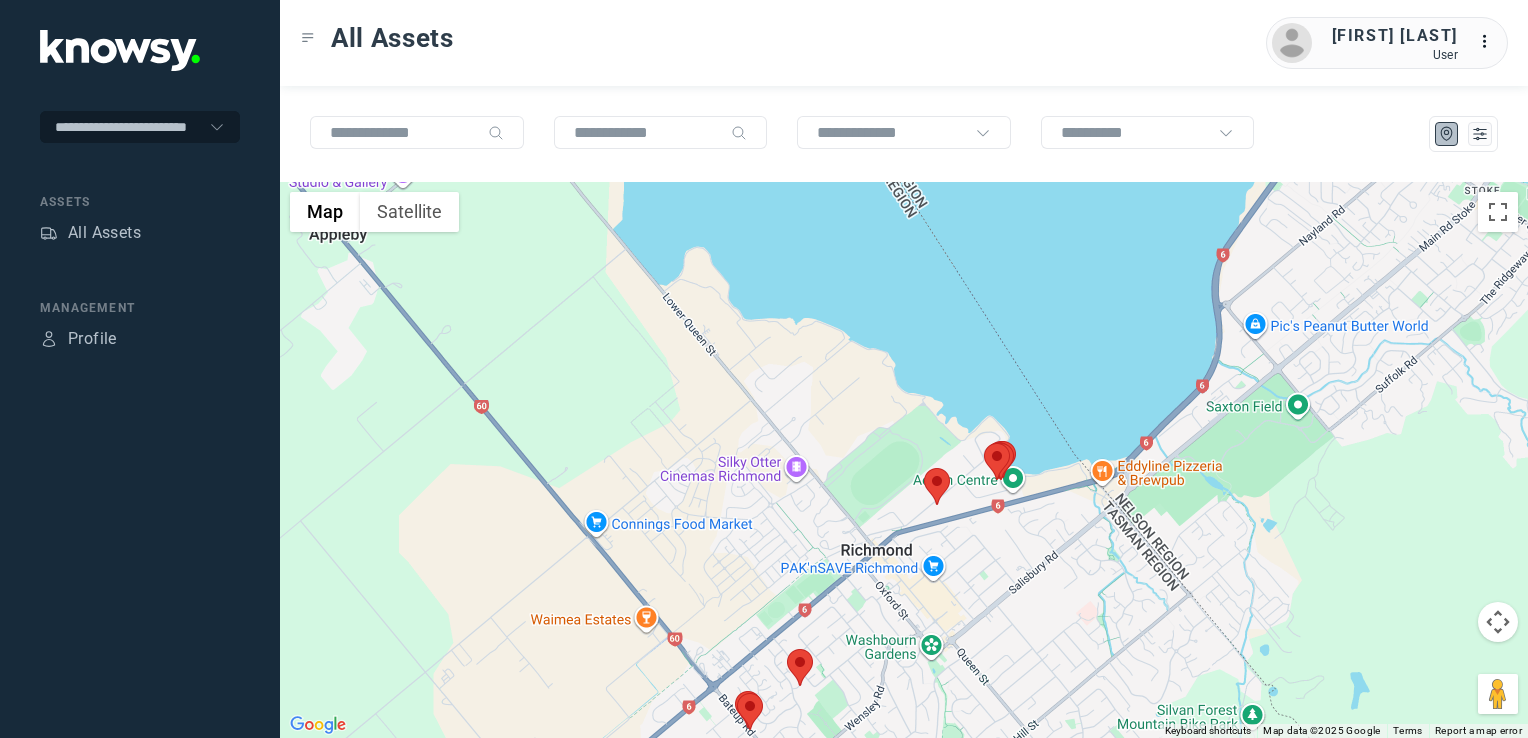 click 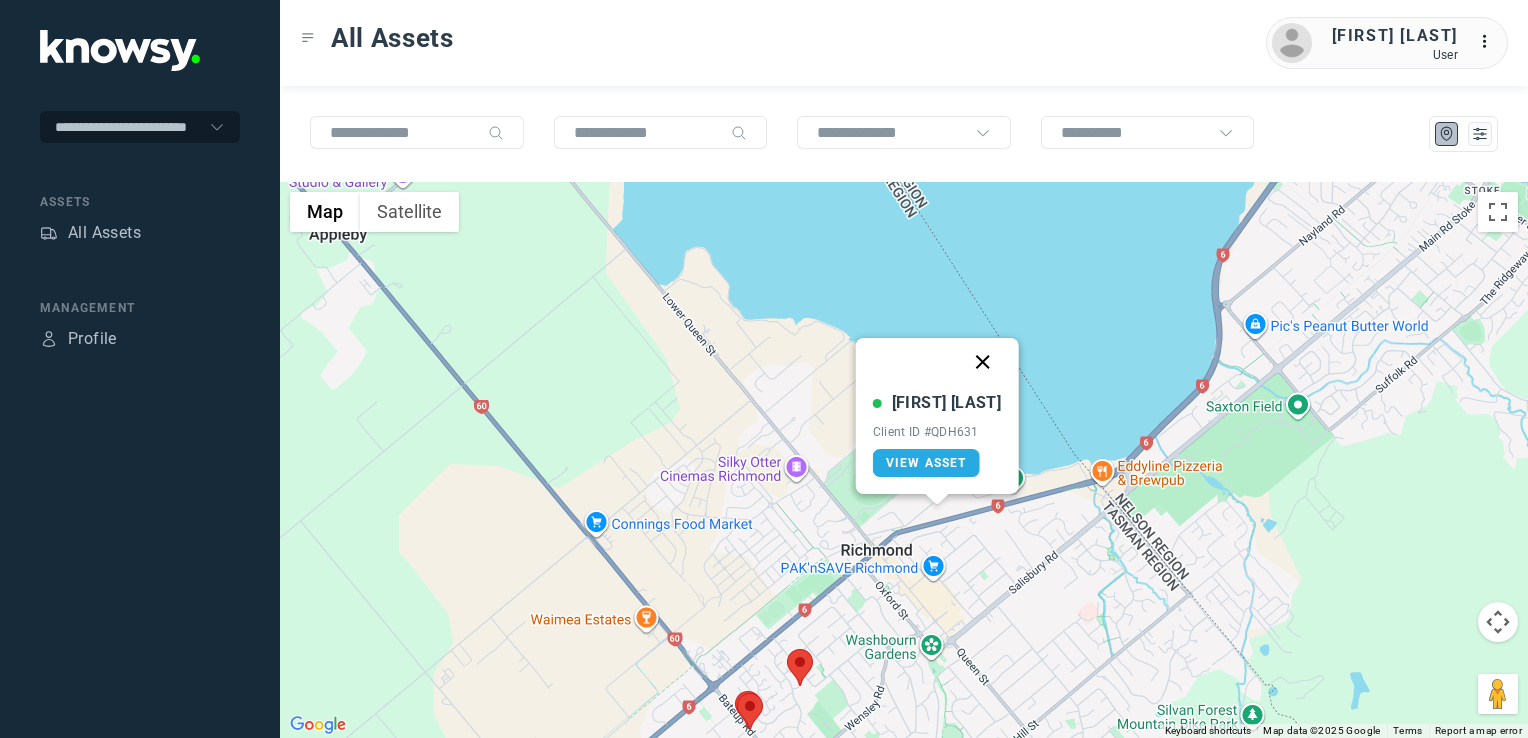 click 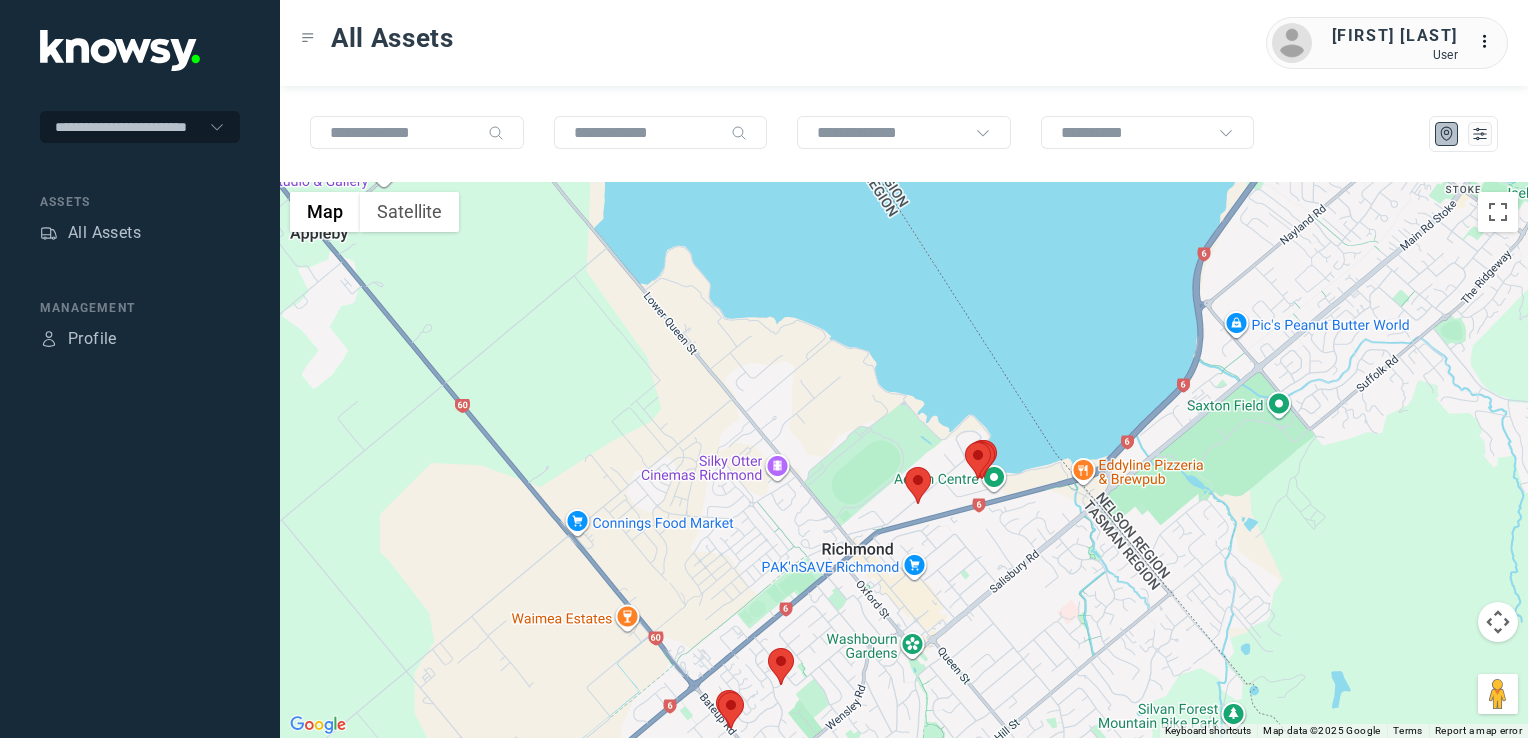 drag, startPoint x: 879, startPoint y: 626, endPoint x: 787, endPoint y: 598, distance: 96.16652 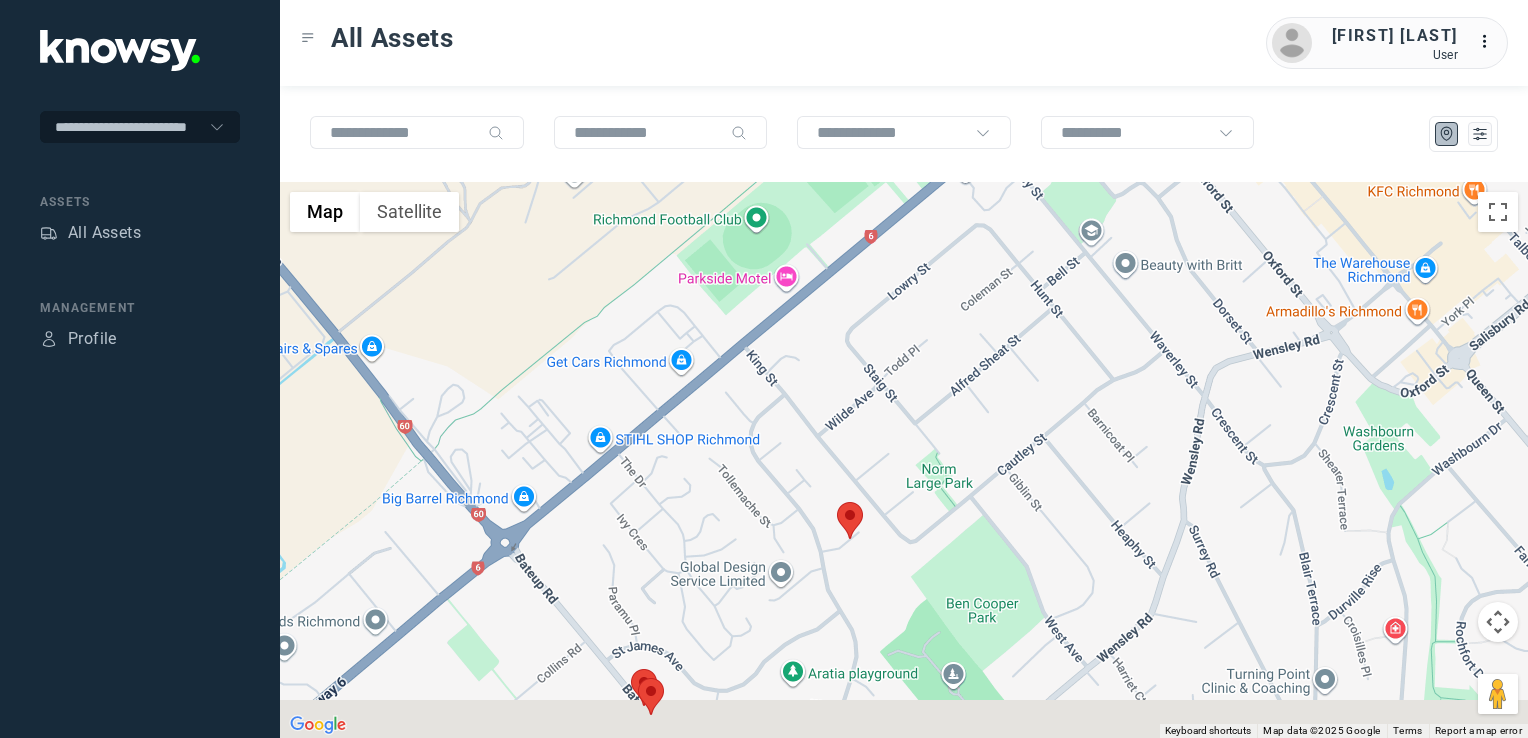 drag, startPoint x: 698, startPoint y: 605, endPoint x: 719, endPoint y: 575, distance: 36.619667 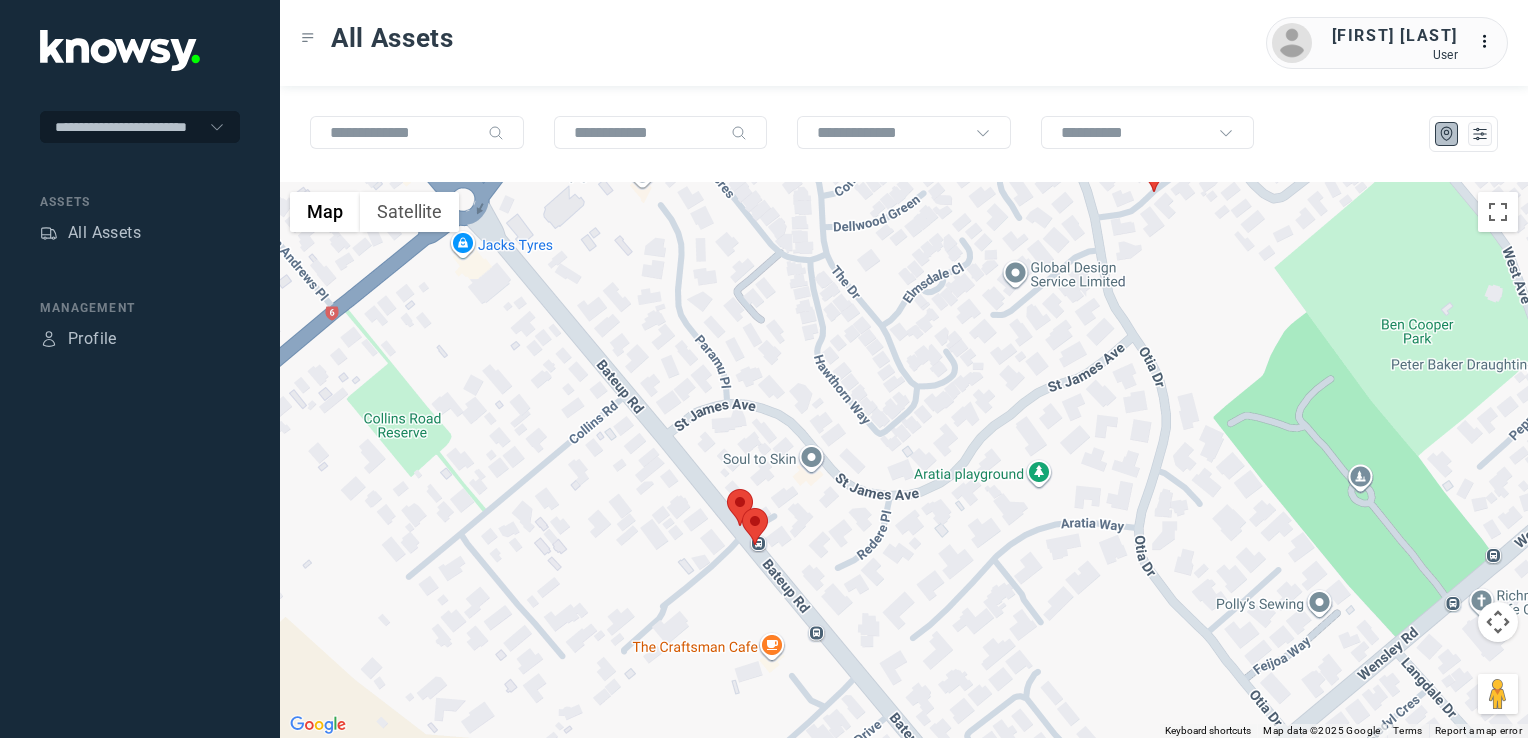 drag, startPoint x: 920, startPoint y: 549, endPoint x: 900, endPoint y: 575, distance: 32.80244 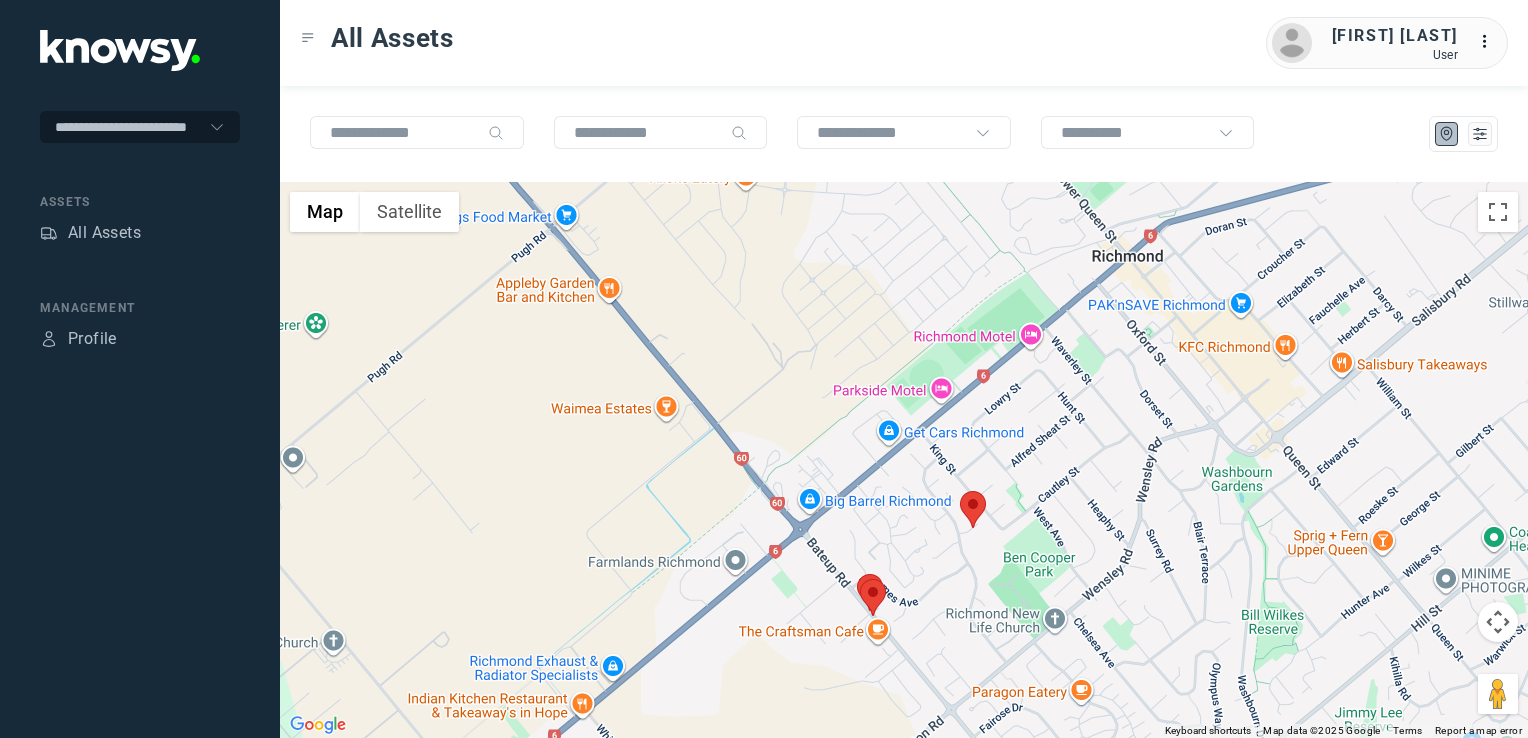 click 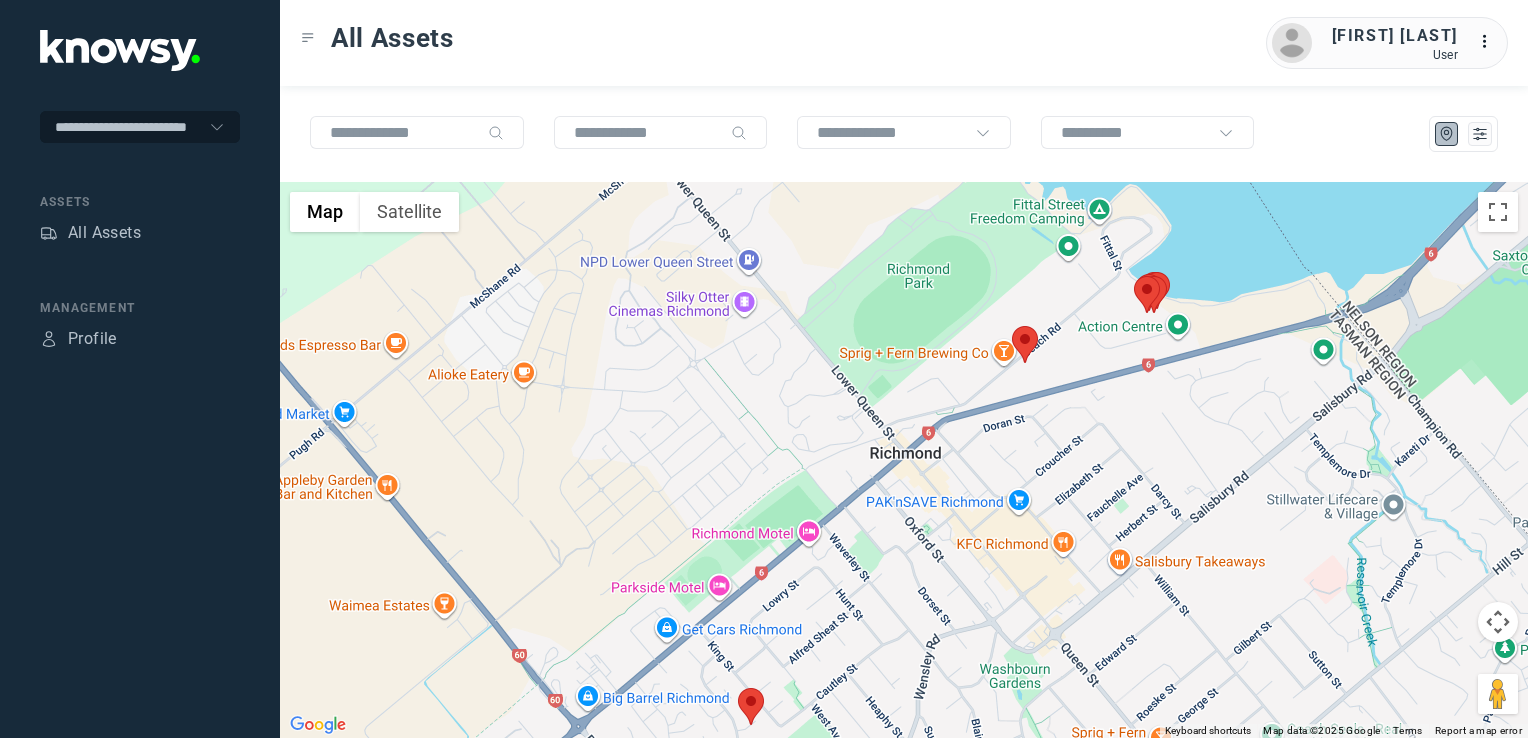 drag, startPoint x: 968, startPoint y: 488, endPoint x: 879, endPoint y: 551, distance: 109.041275 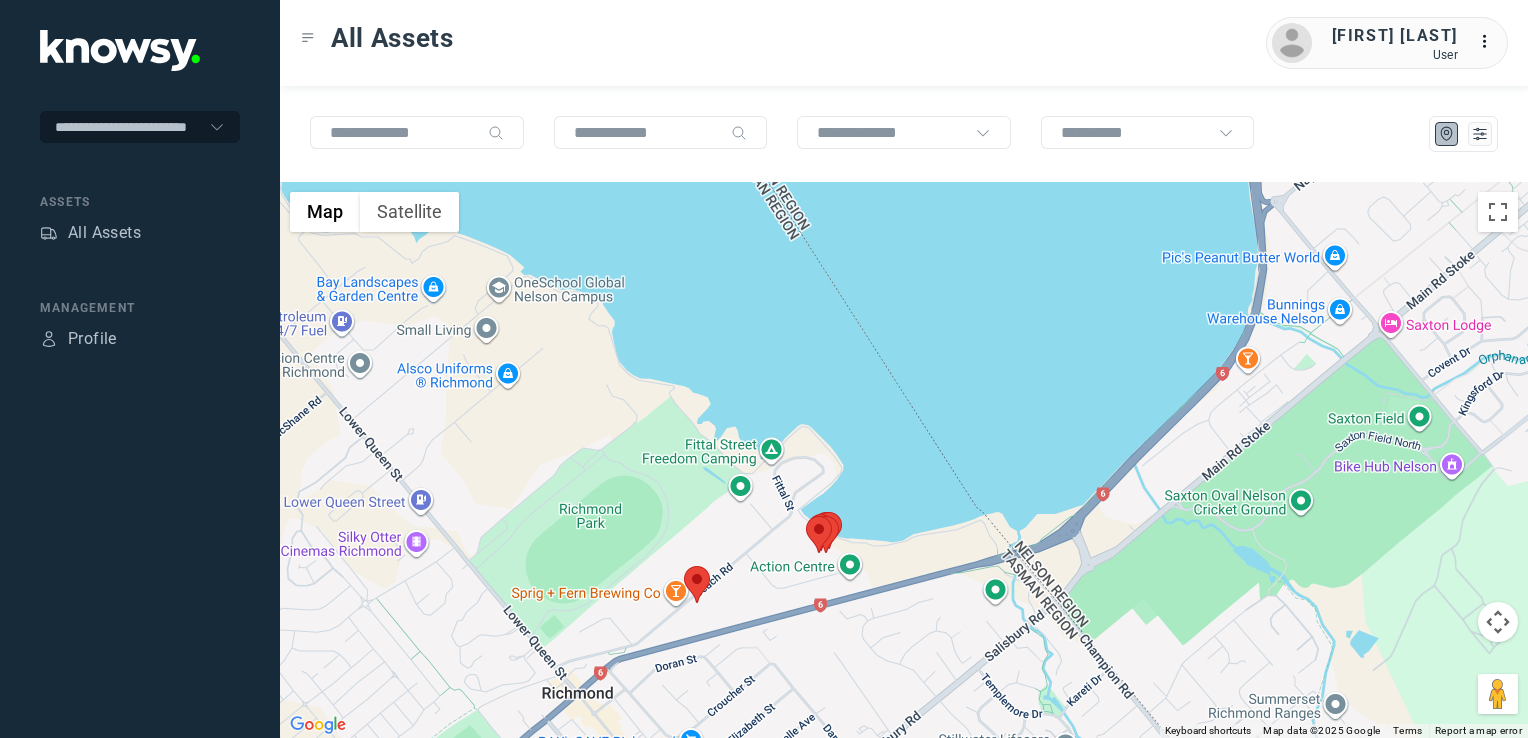 click 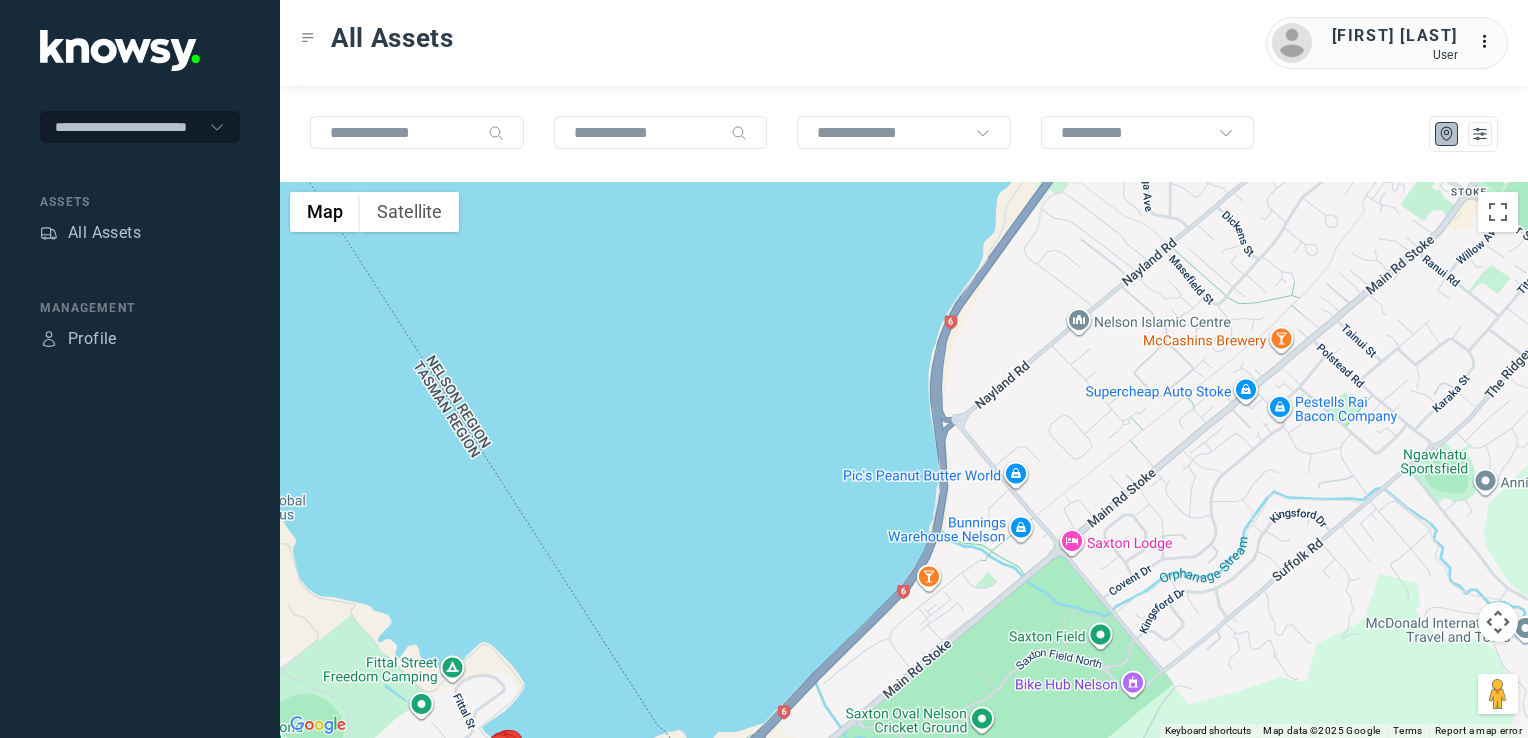 drag, startPoint x: 888, startPoint y: 634, endPoint x: 804, endPoint y: 670, distance: 91.389275 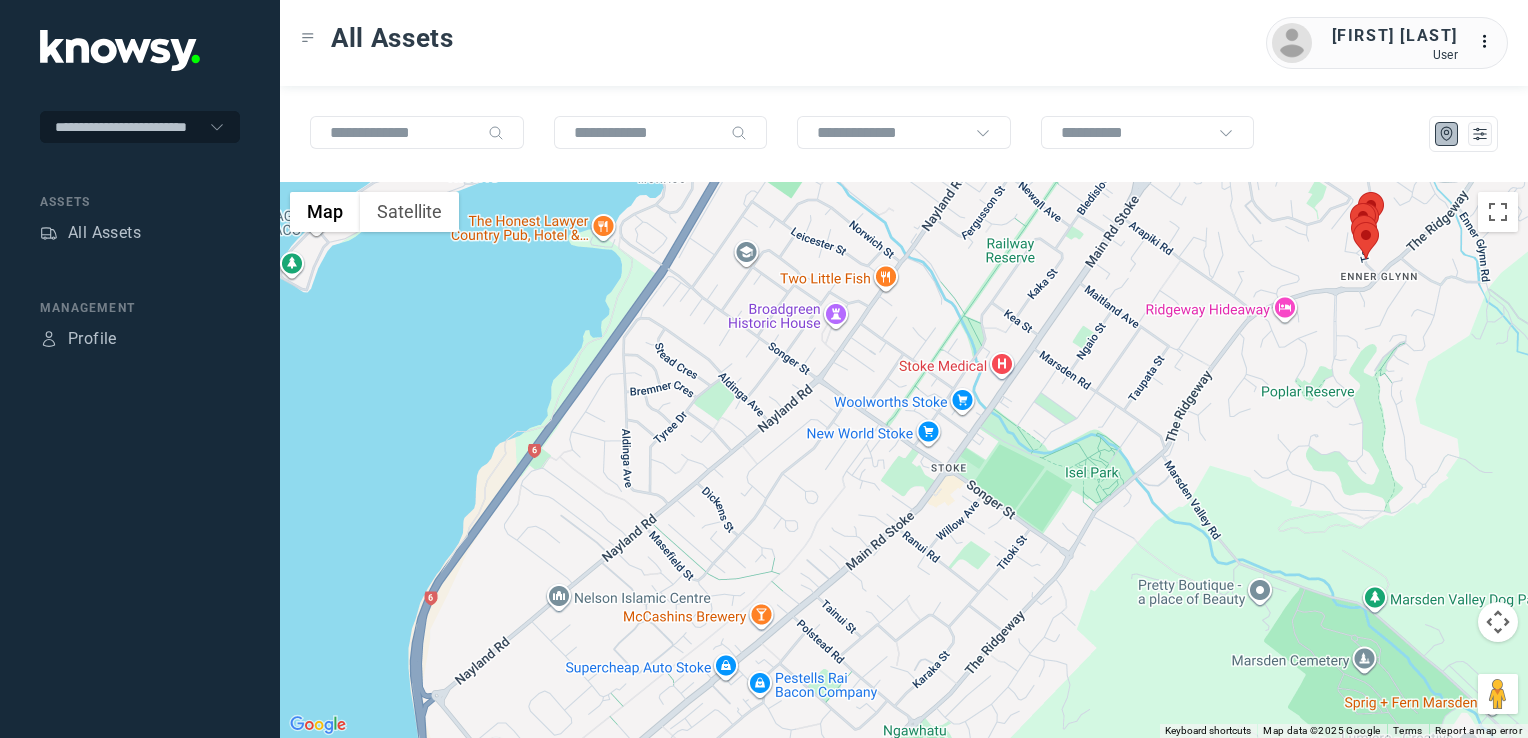 drag, startPoint x: 925, startPoint y: 626, endPoint x: 892, endPoint y: 655, distance: 43.931767 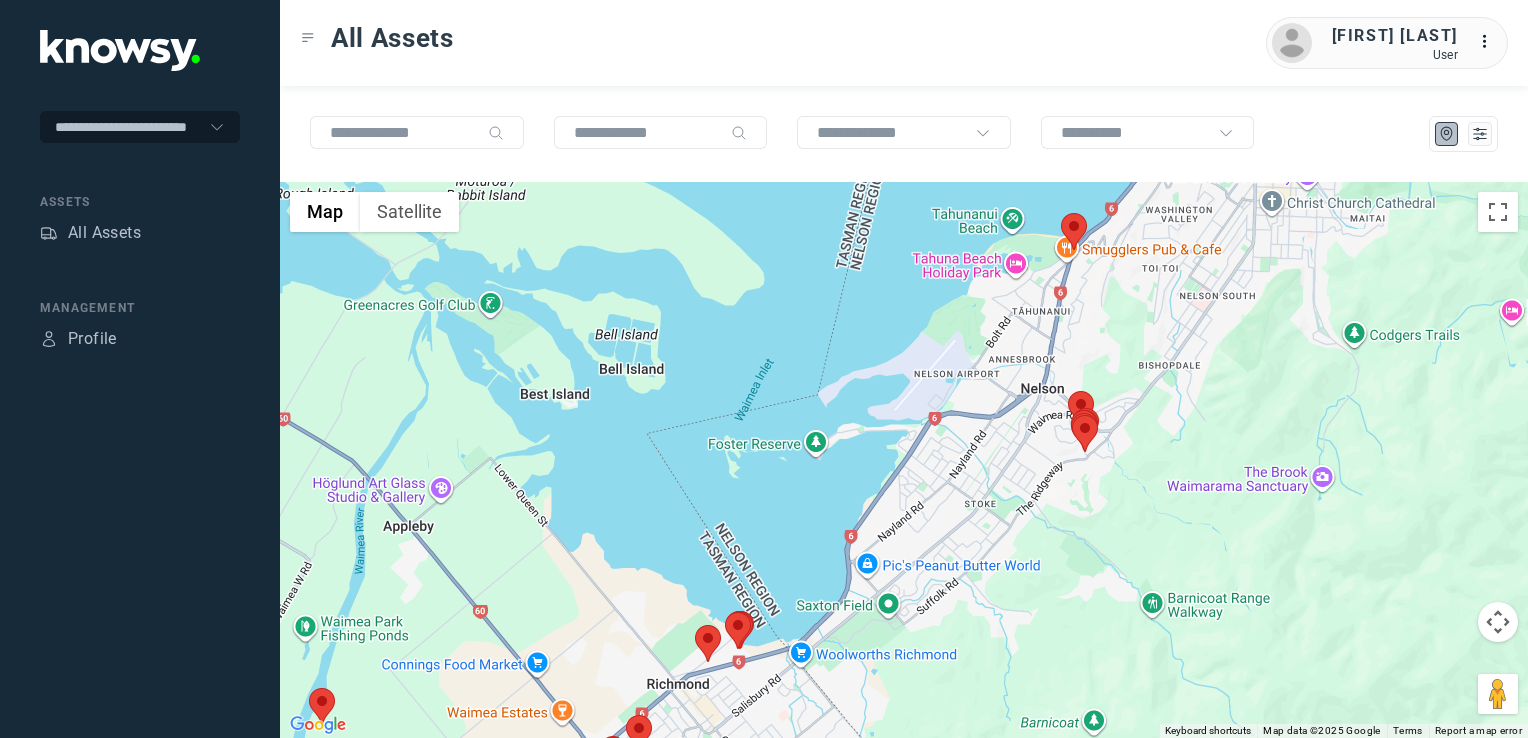drag, startPoint x: 1132, startPoint y: 365, endPoint x: 1121, endPoint y: 402, distance: 38.600517 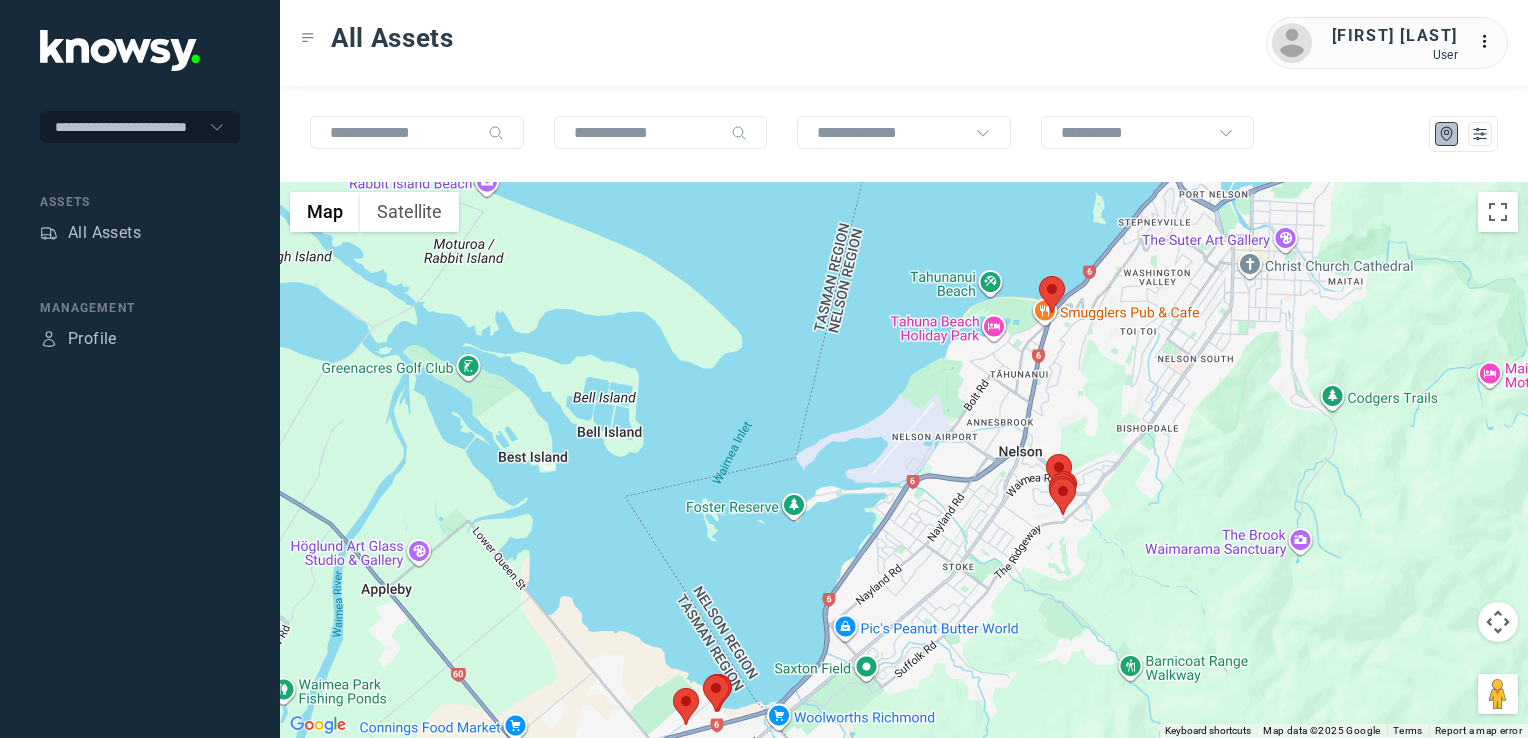 click 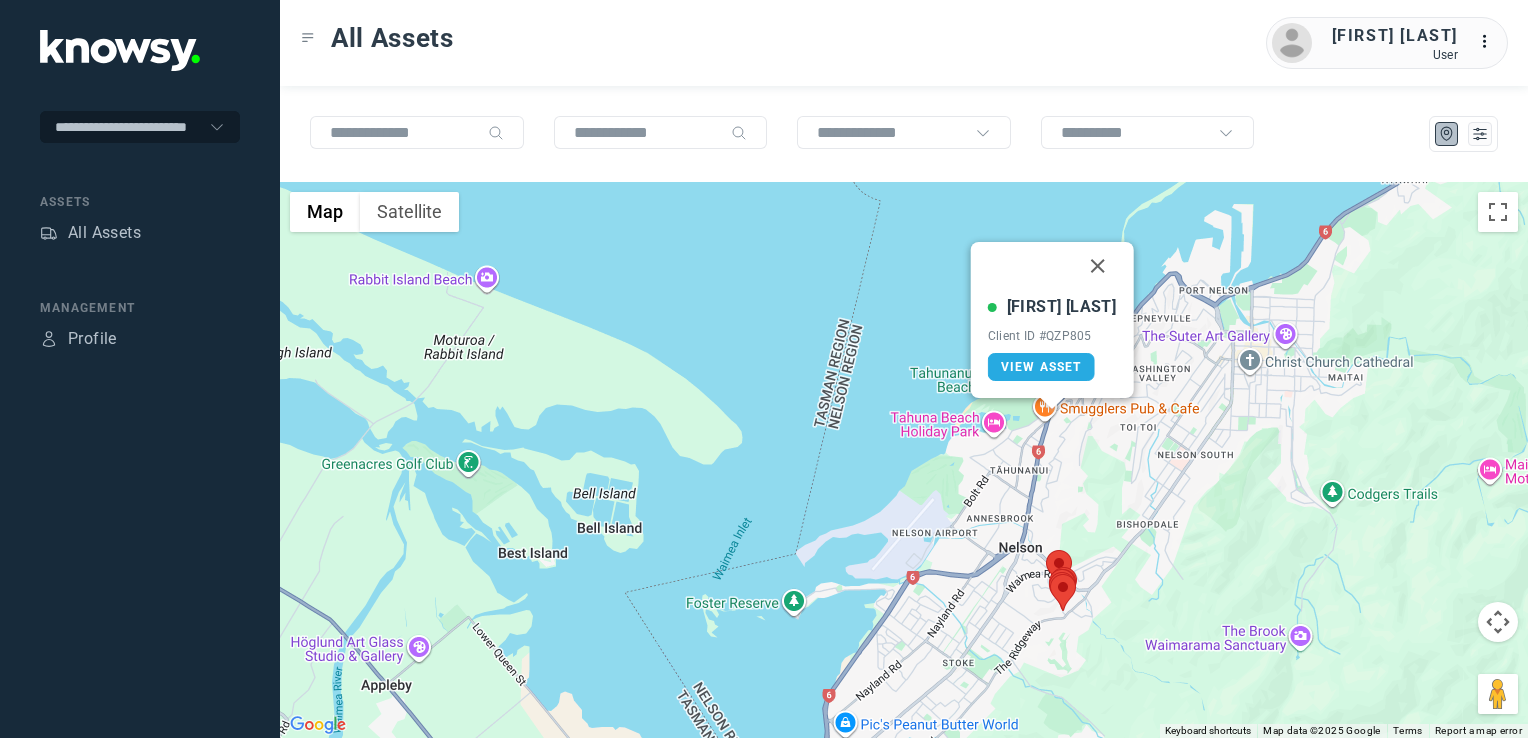 drag, startPoint x: 1088, startPoint y: 266, endPoint x: 1100, endPoint y: 265, distance: 12.0415945 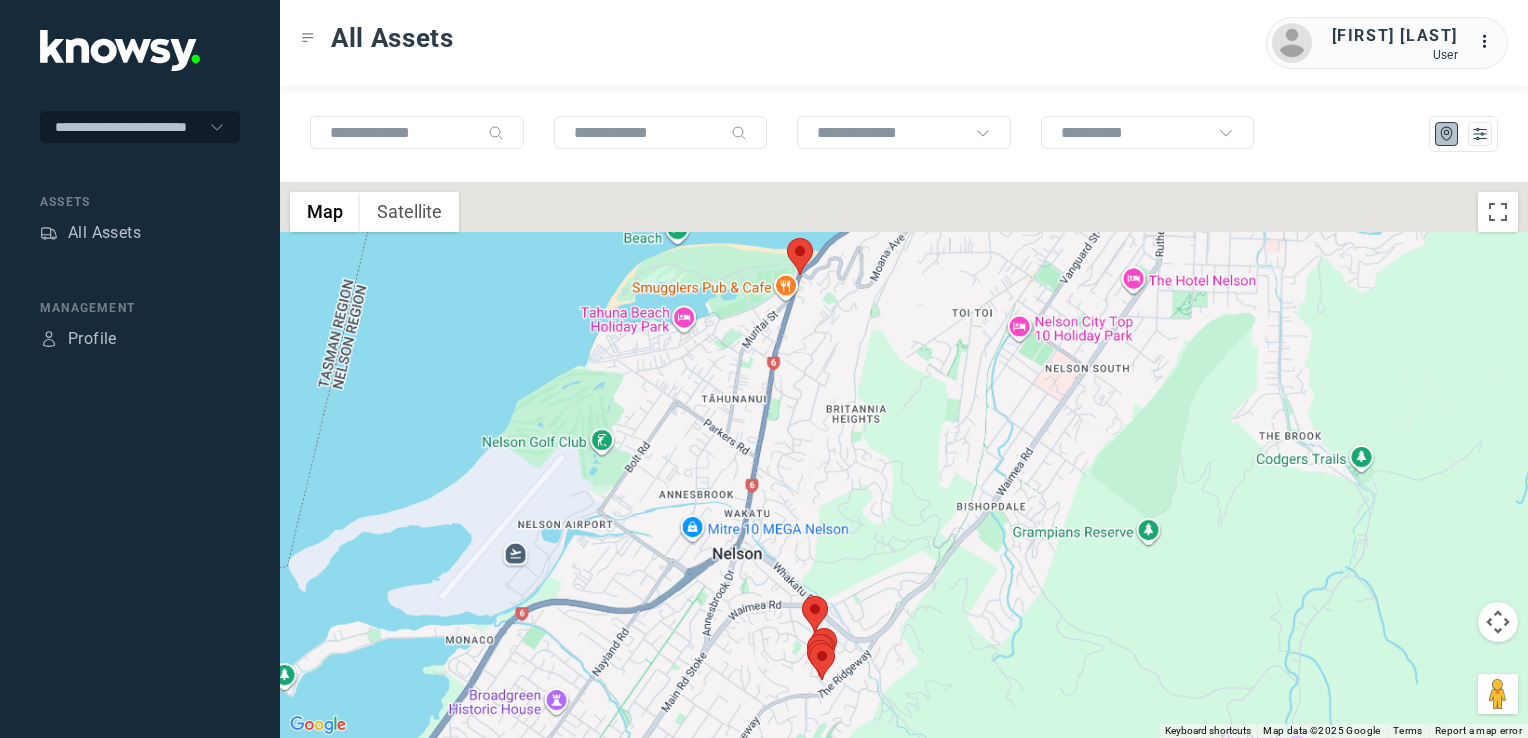 drag, startPoint x: 793, startPoint y: 412, endPoint x: 784, endPoint y: 515, distance: 103.392456 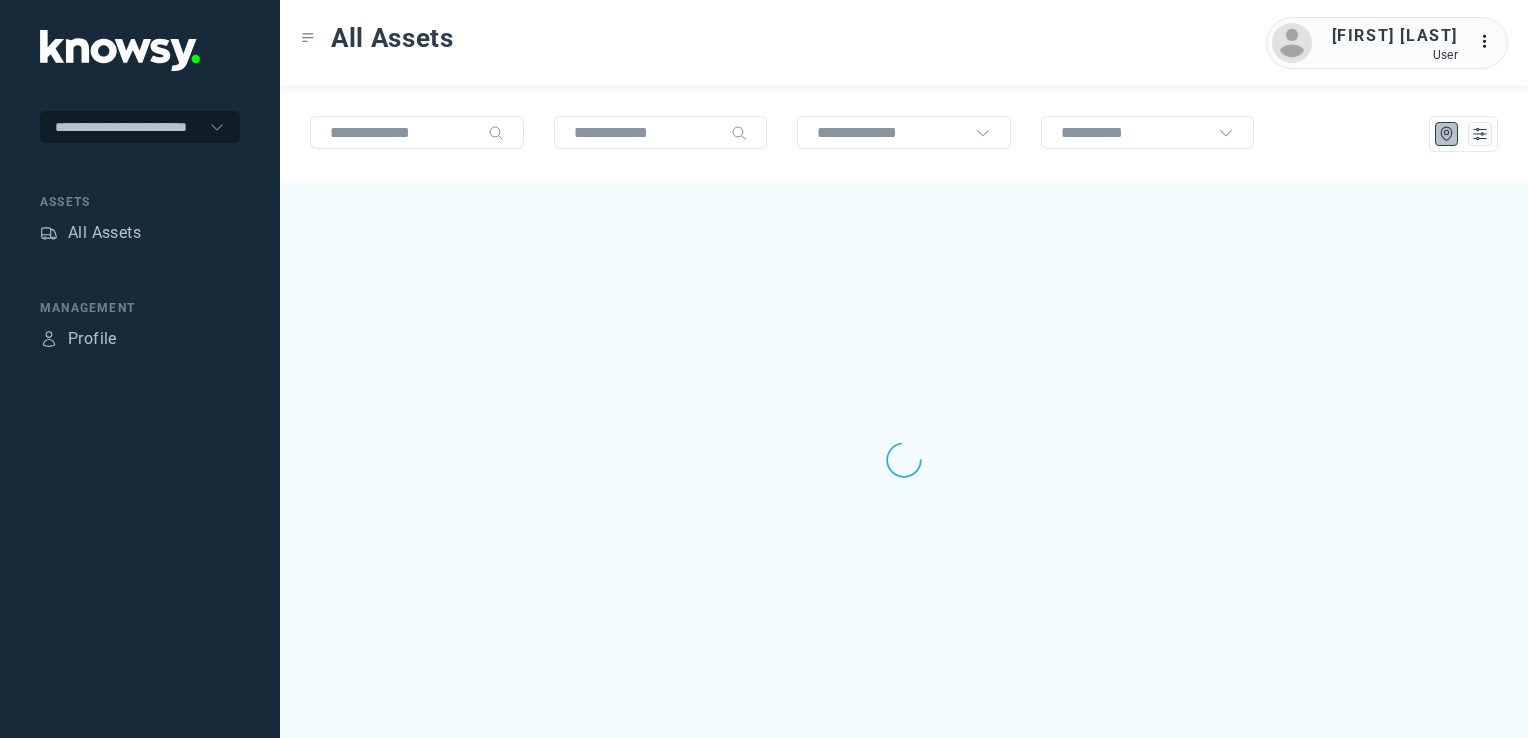 scroll, scrollTop: 0, scrollLeft: 0, axis: both 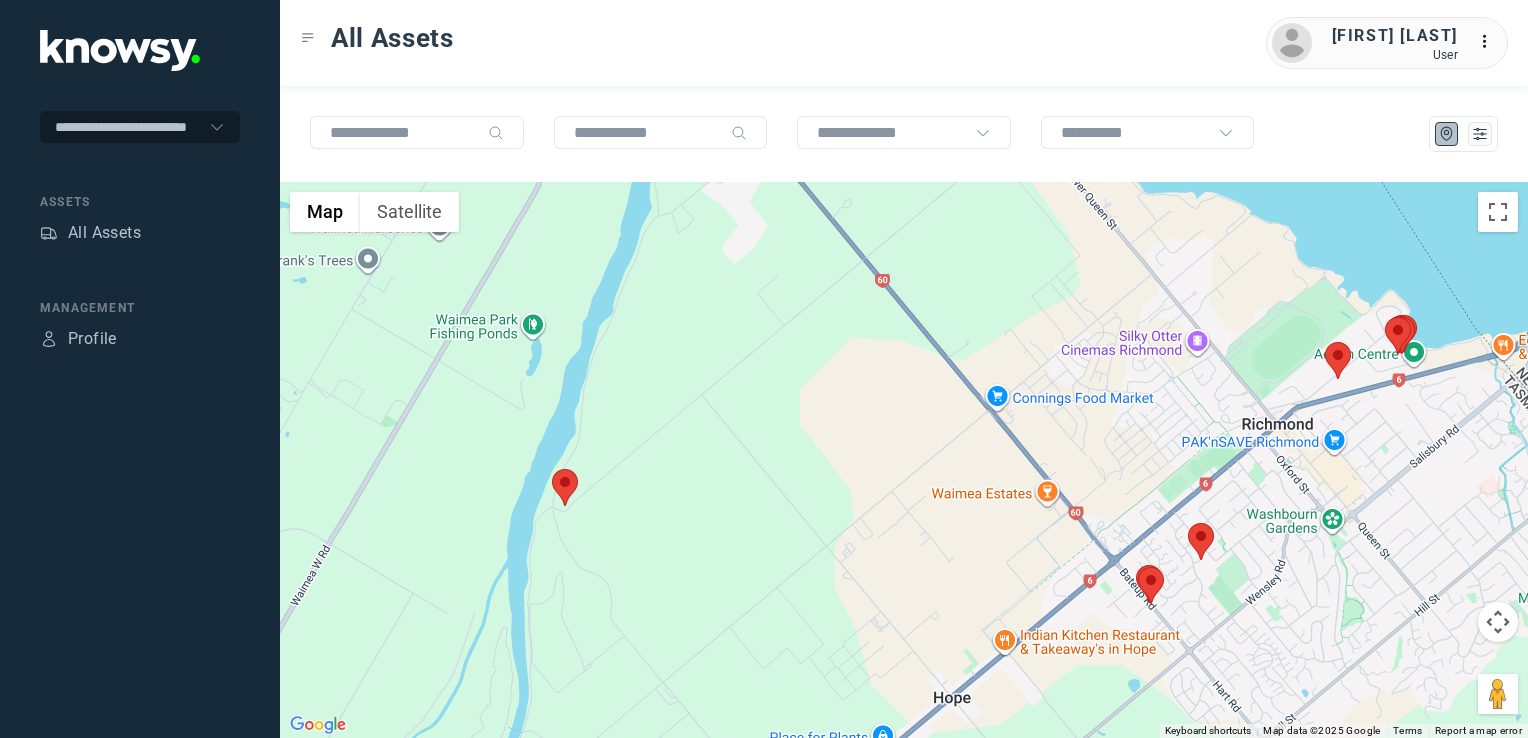 click 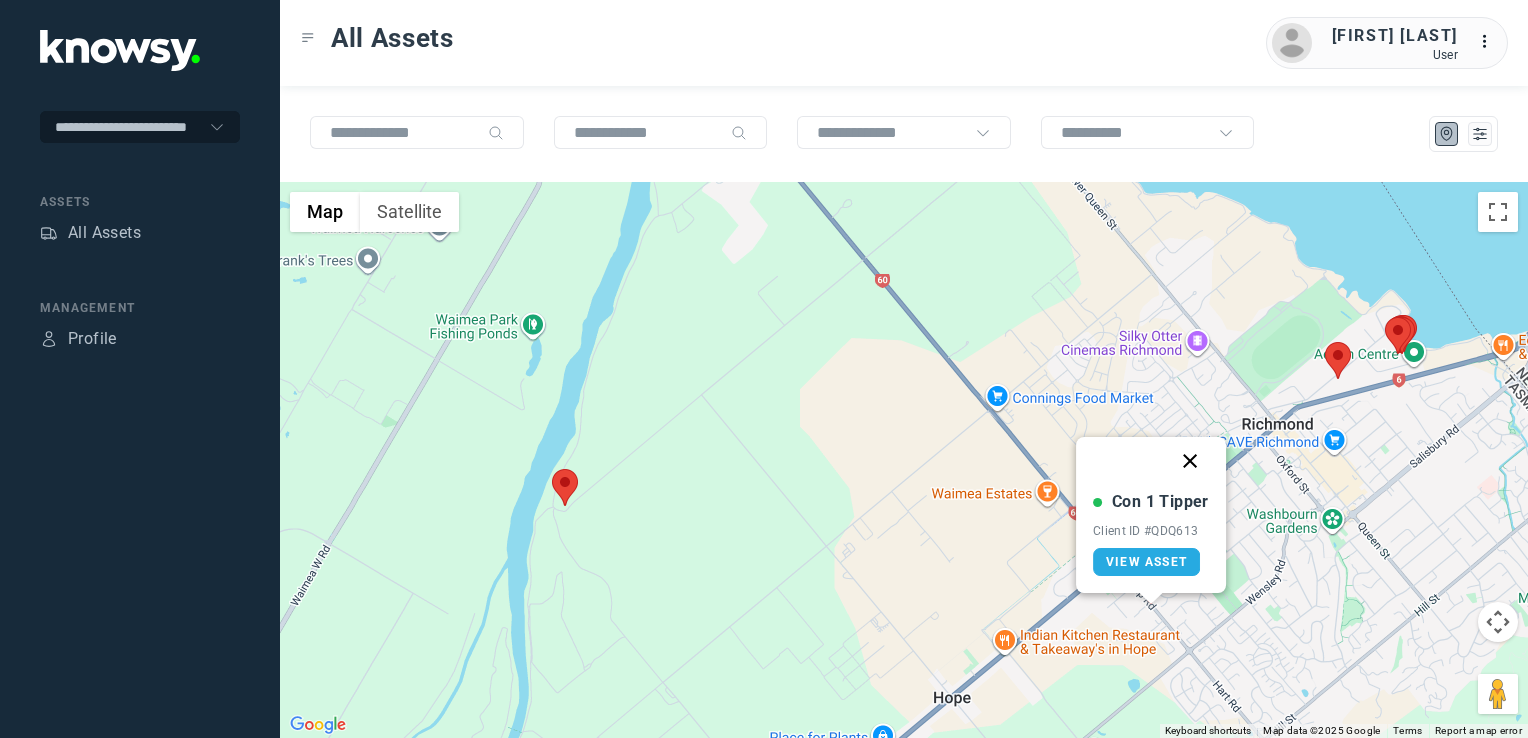 click 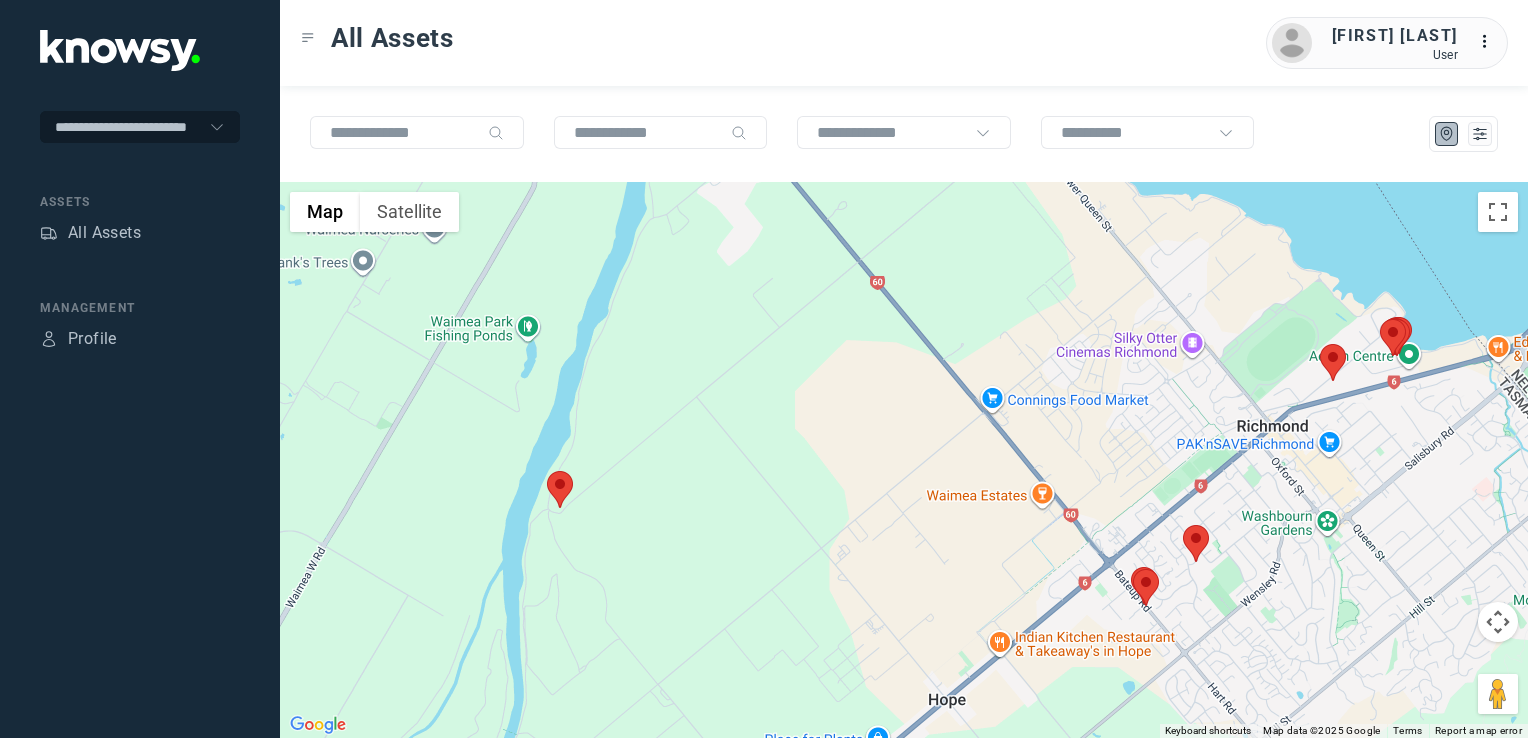 drag, startPoint x: 1244, startPoint y: 471, endPoint x: 1040, endPoint y: 470, distance: 204.00246 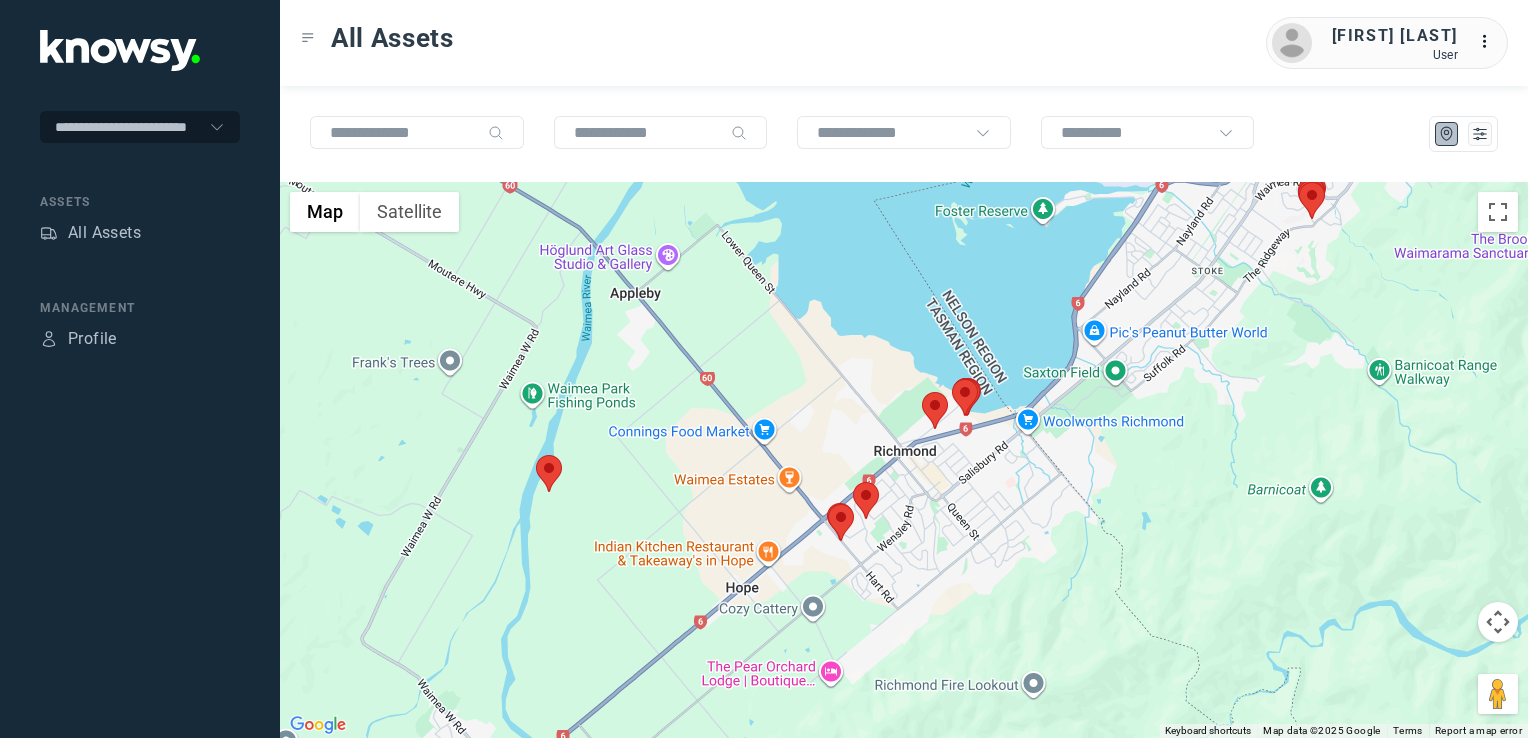 click 